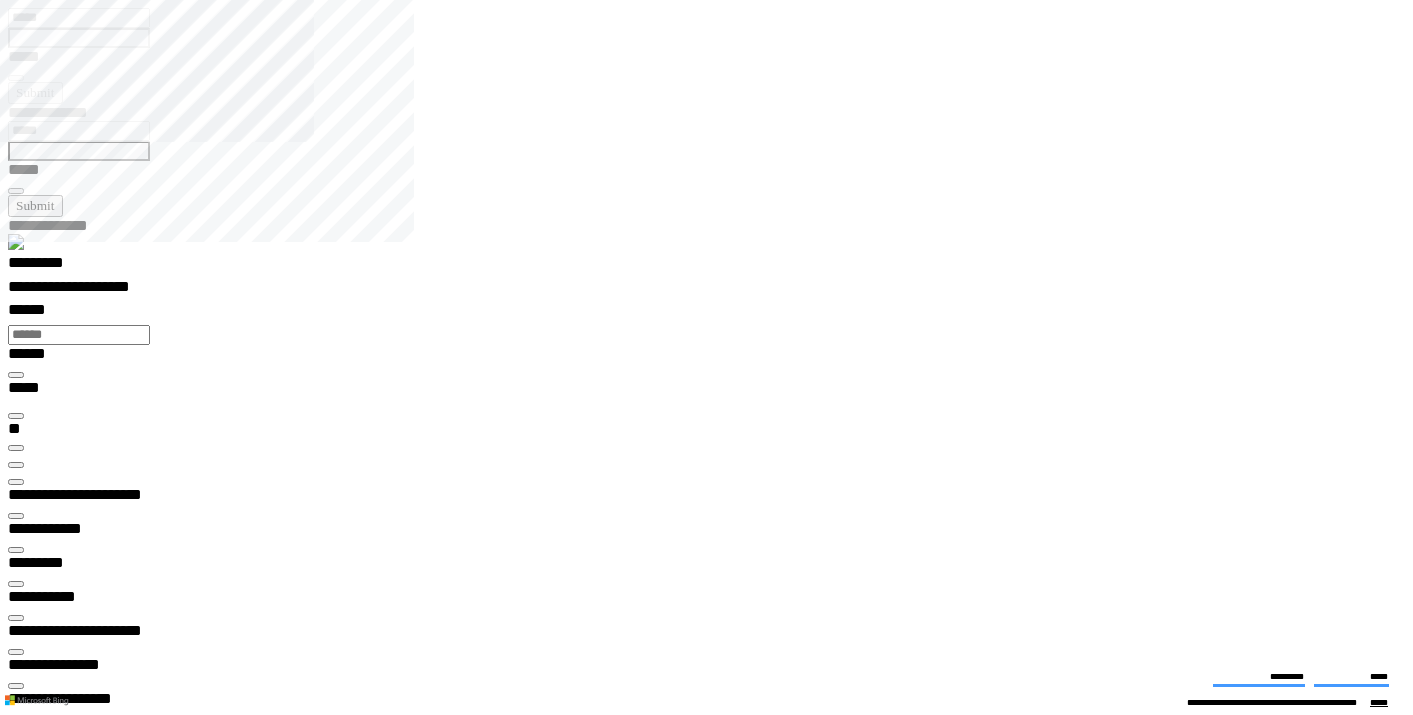 scroll, scrollTop: 0, scrollLeft: 0, axis: both 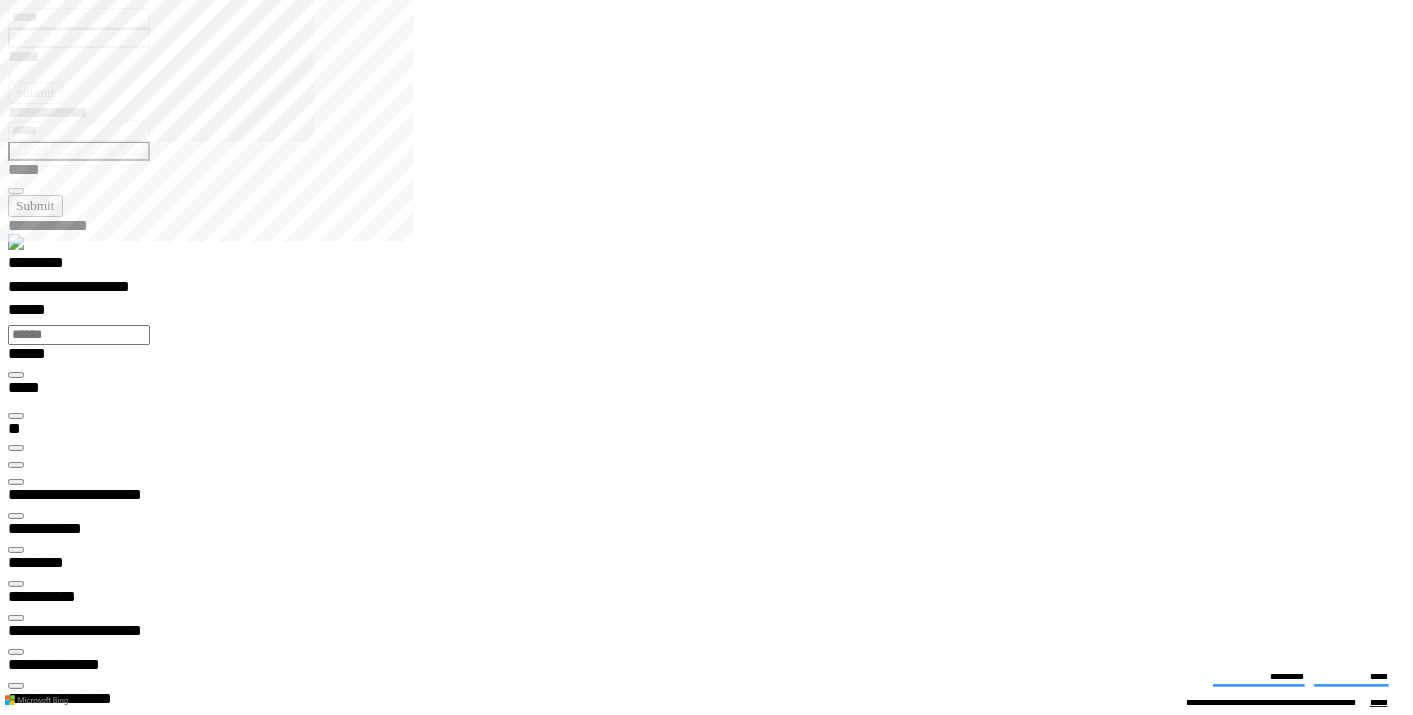 click at bounding box center [16, 24087] 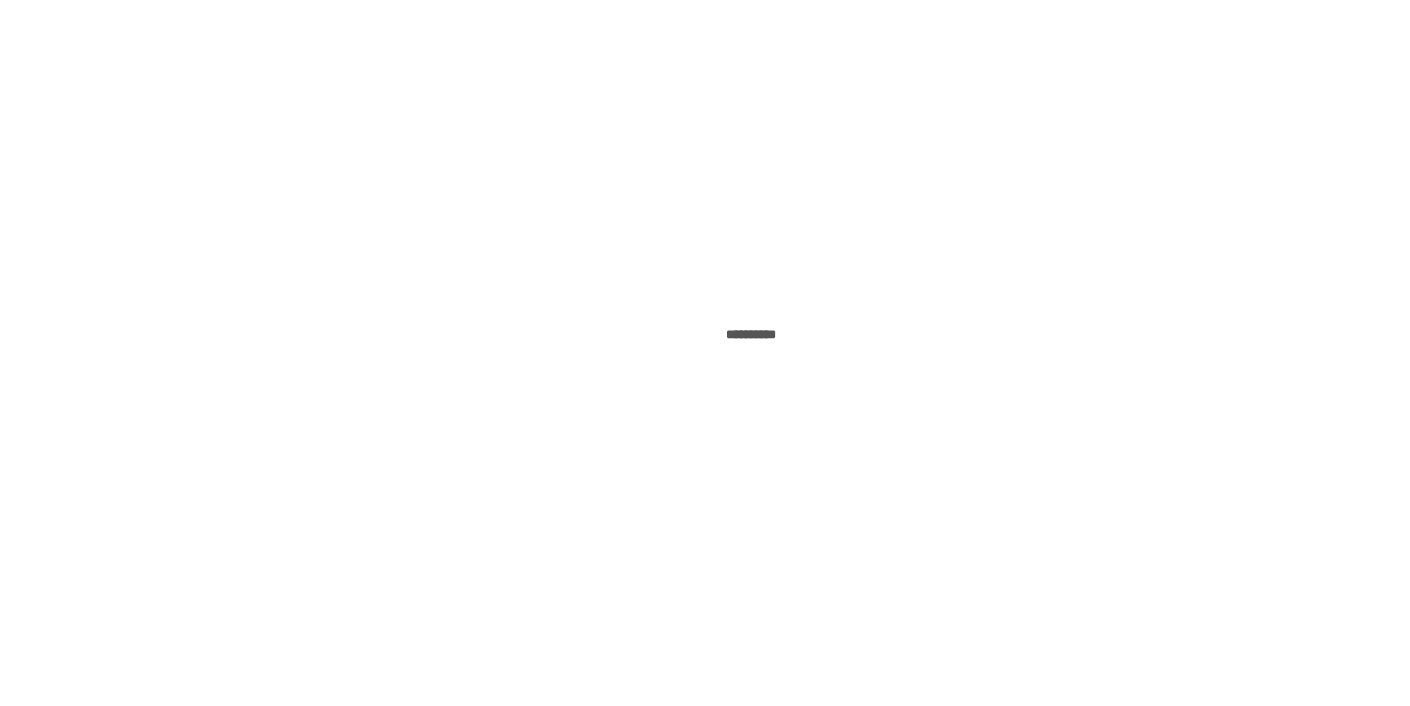 scroll, scrollTop: 0, scrollLeft: 0, axis: both 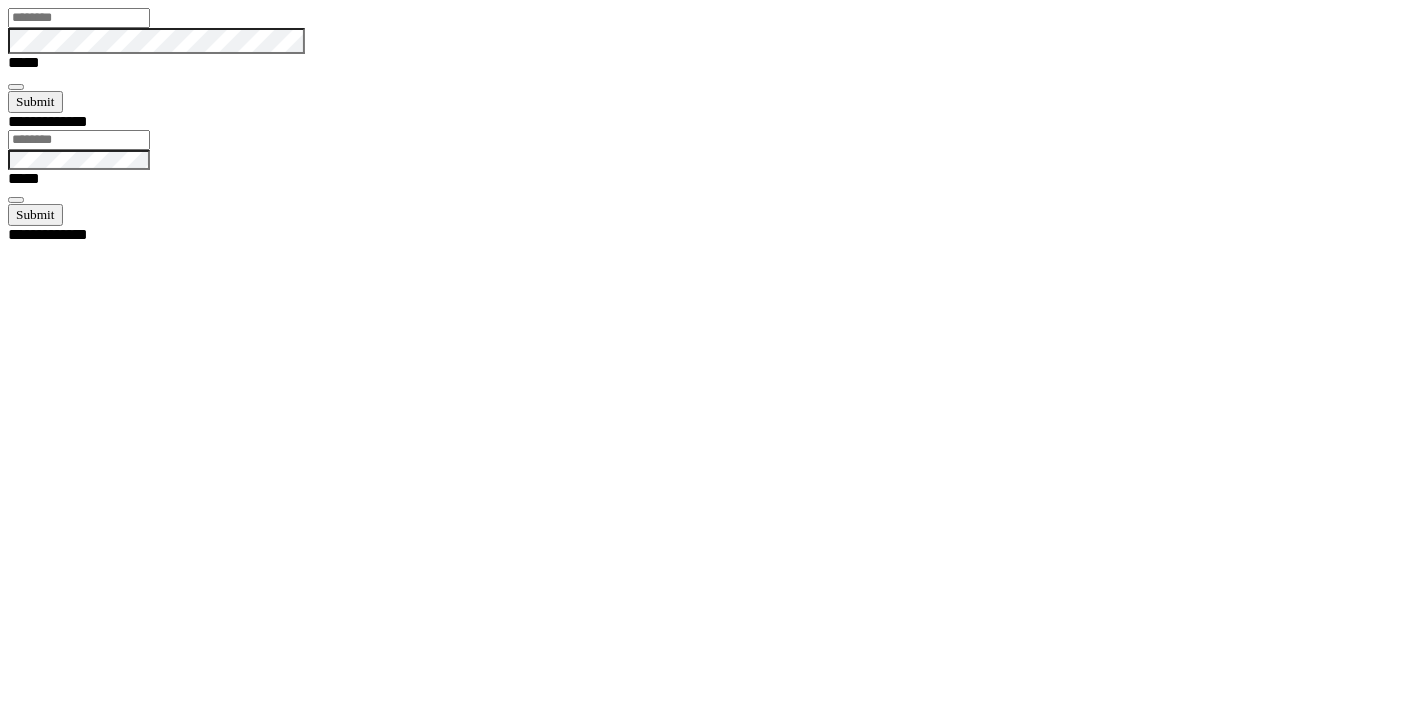 type on "*****" 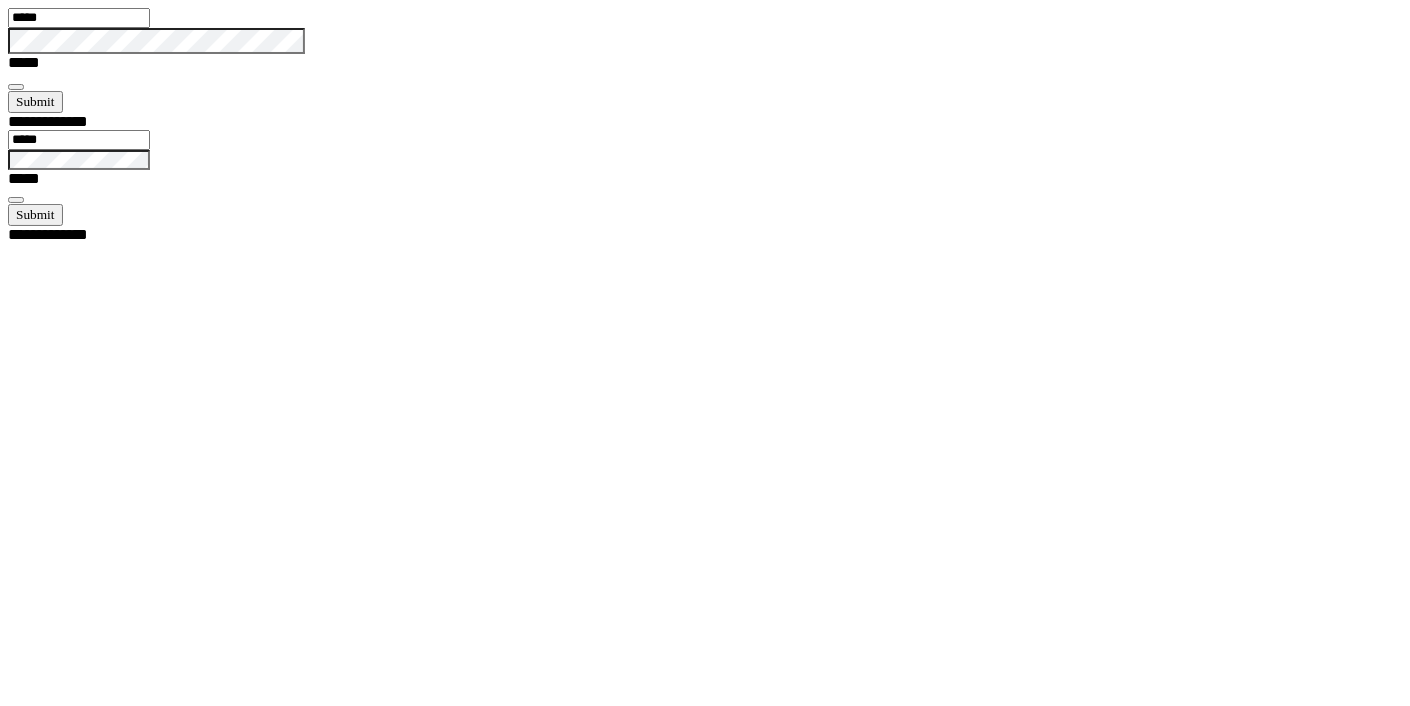 click at bounding box center (16, 87) 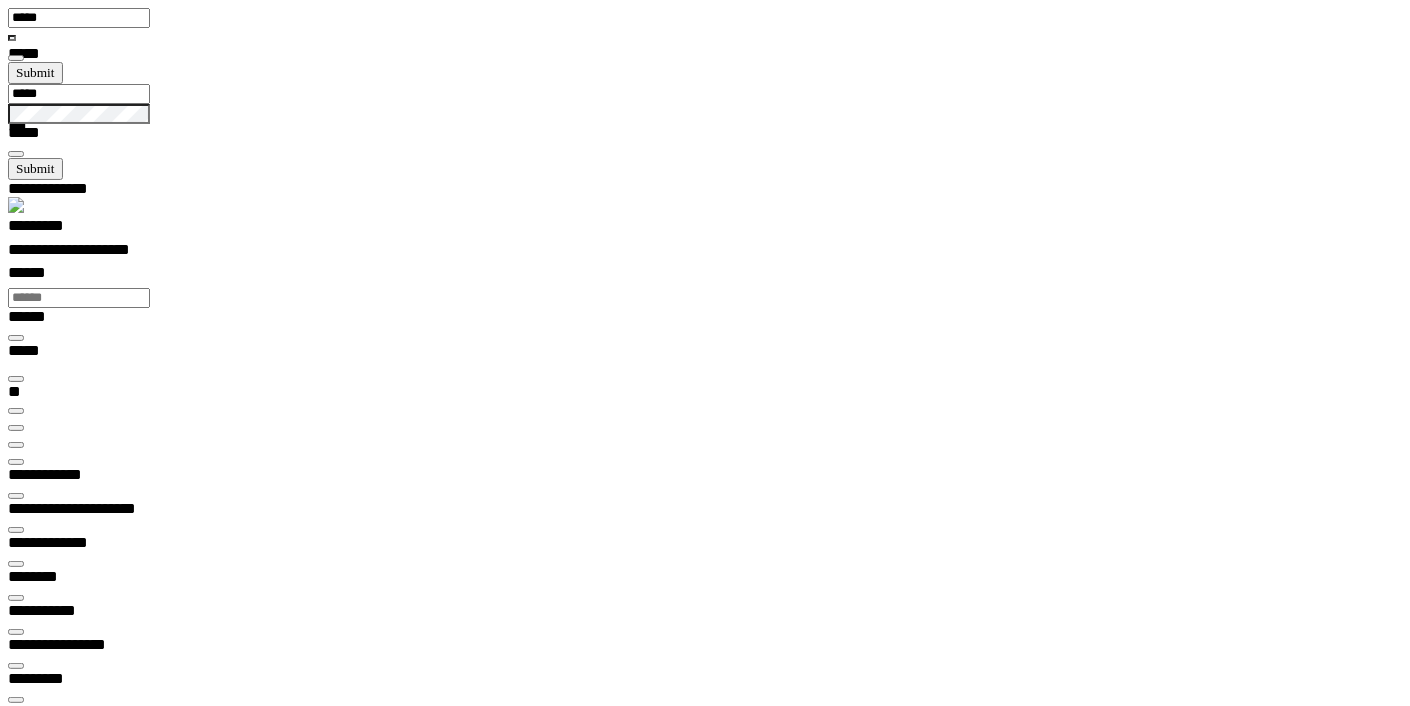 click at bounding box center (16, 445) 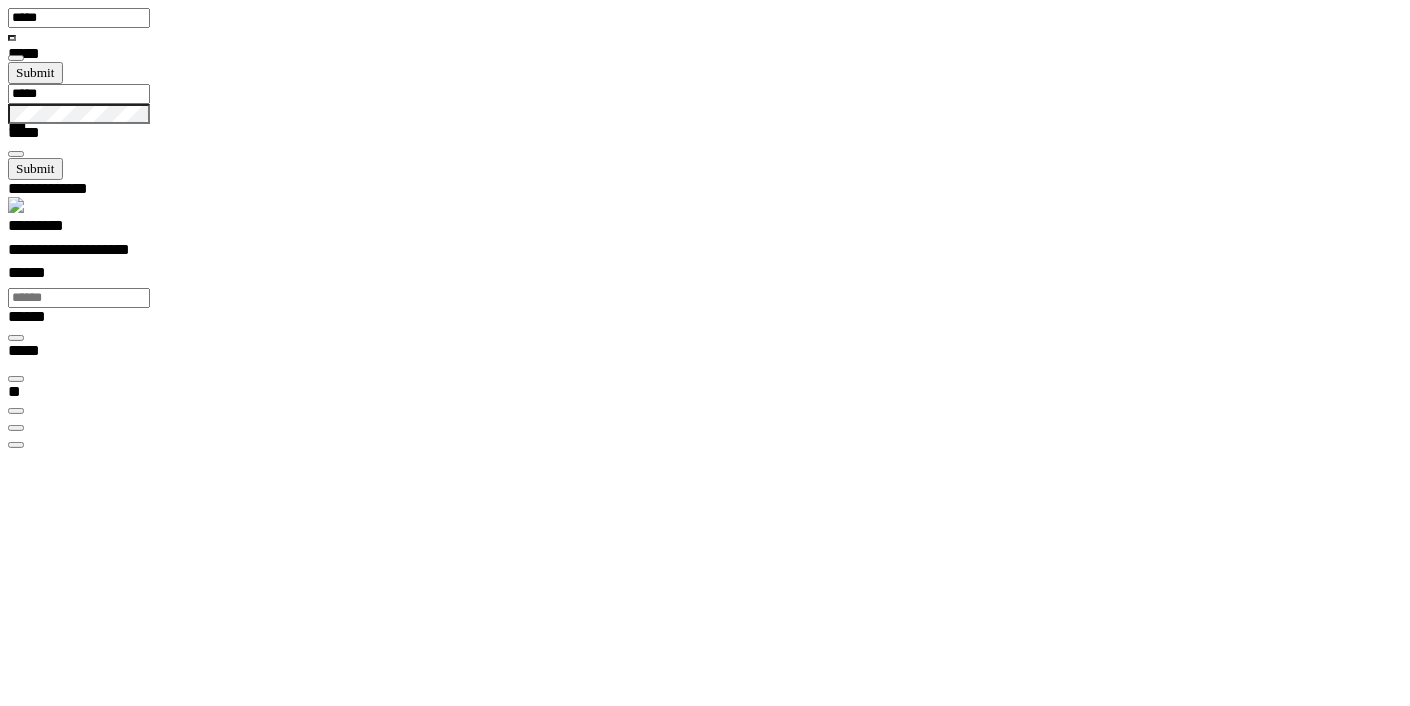scroll, scrollTop: 0, scrollLeft: 0, axis: both 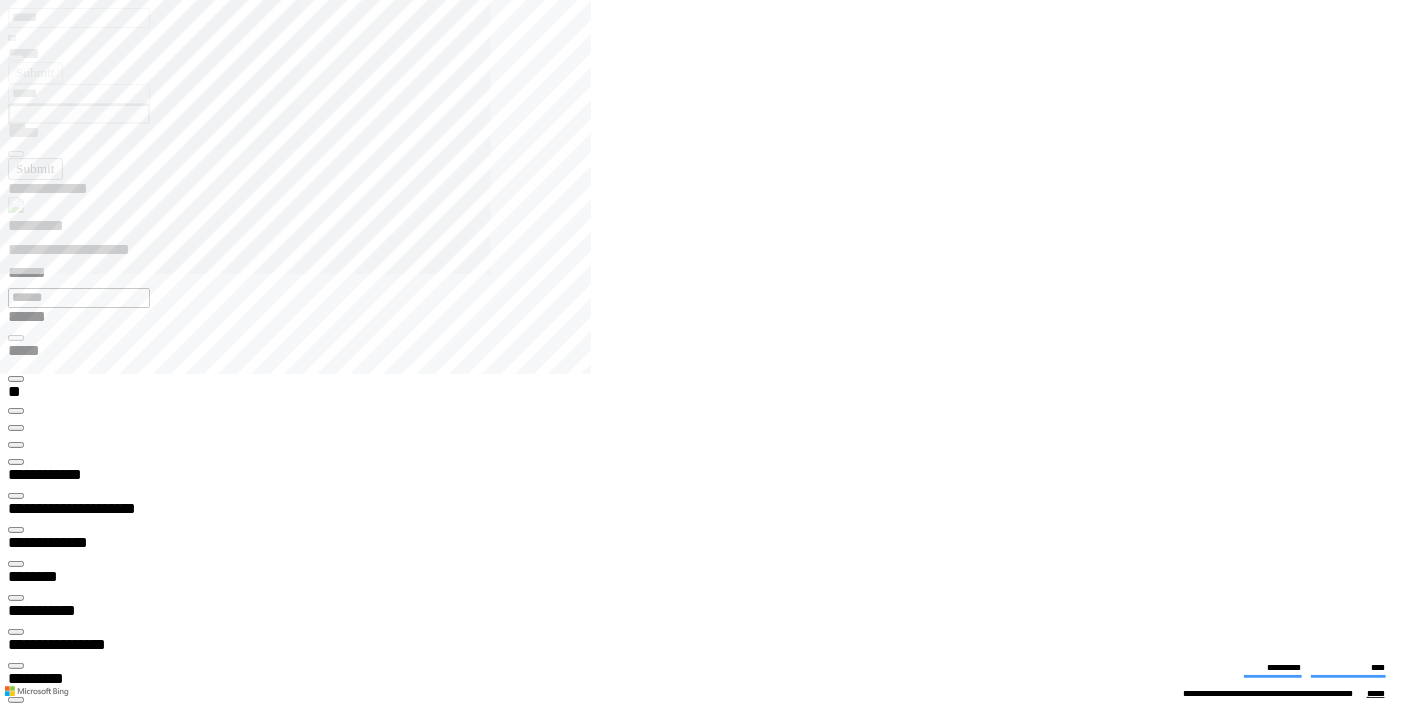 click on "**********" at bounding box center (70, 14116) 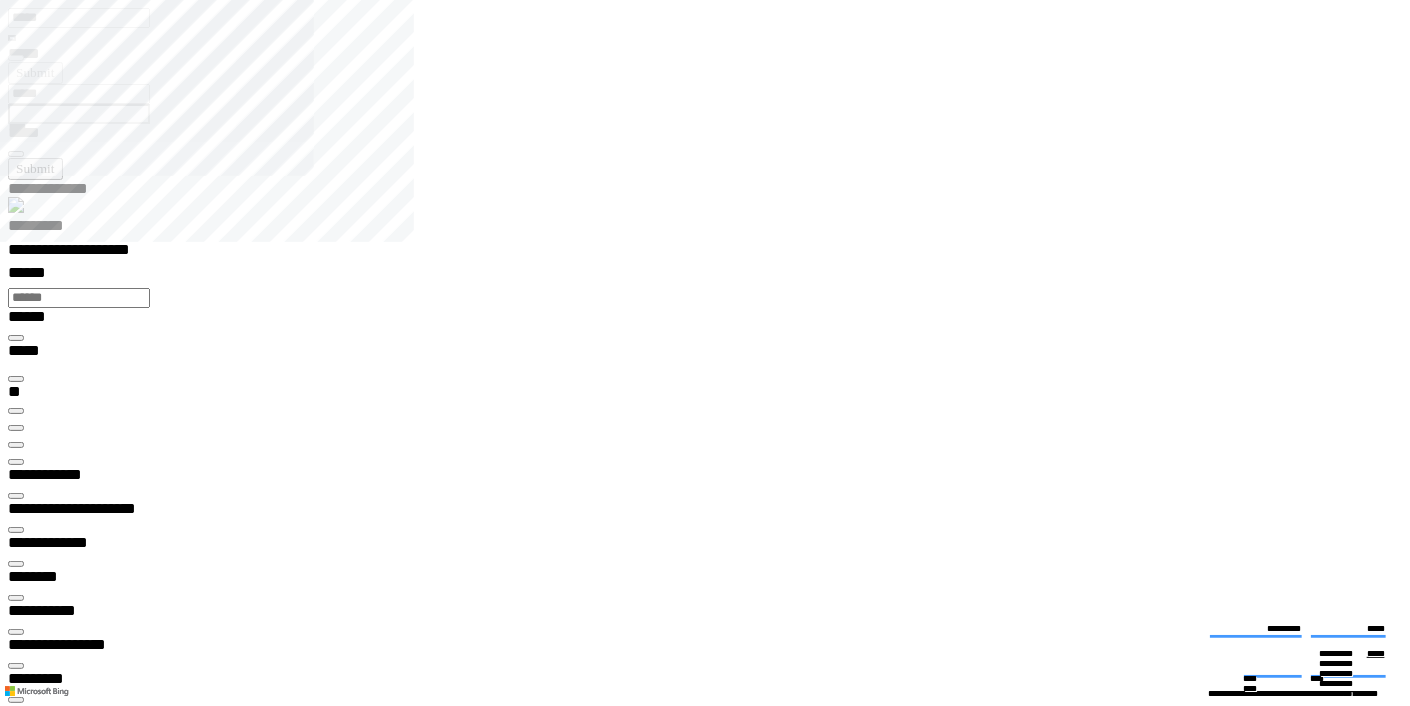 type on "*******" 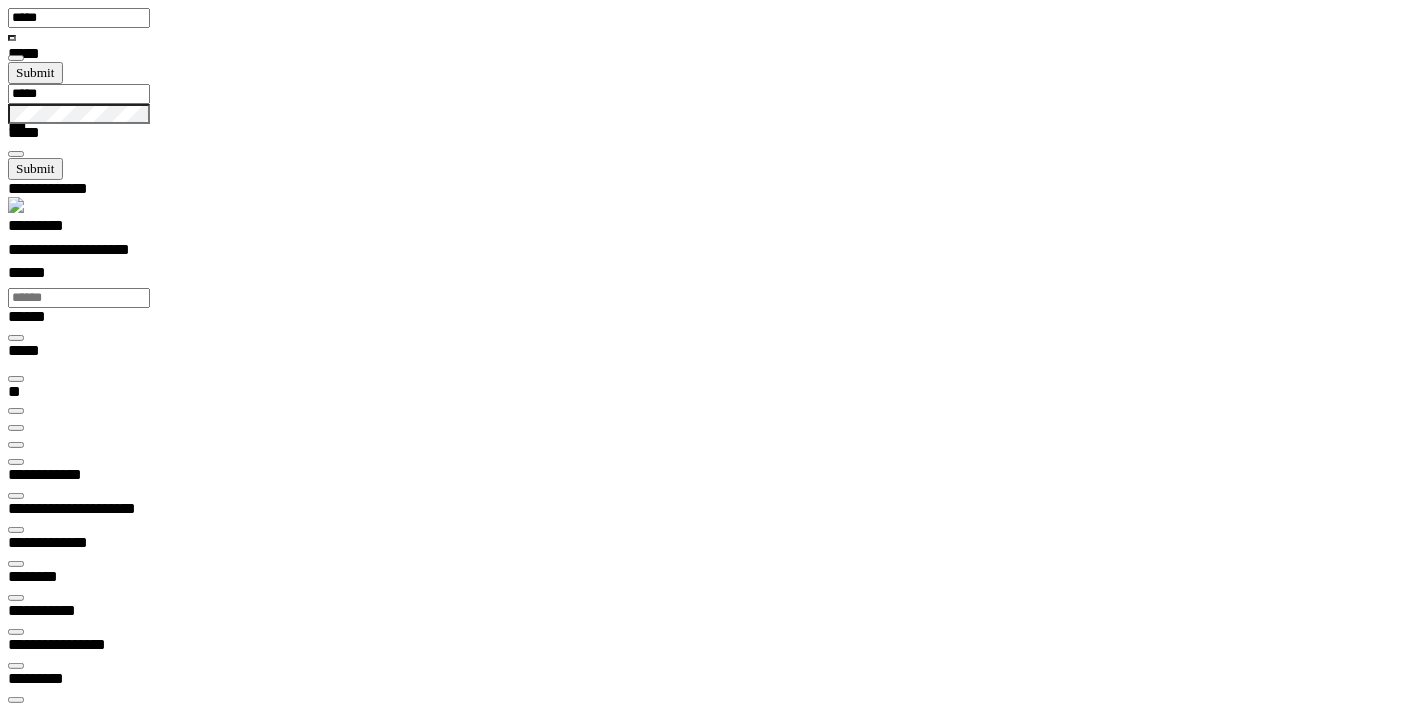 scroll, scrollTop: 99971, scrollLeft: 99870, axis: both 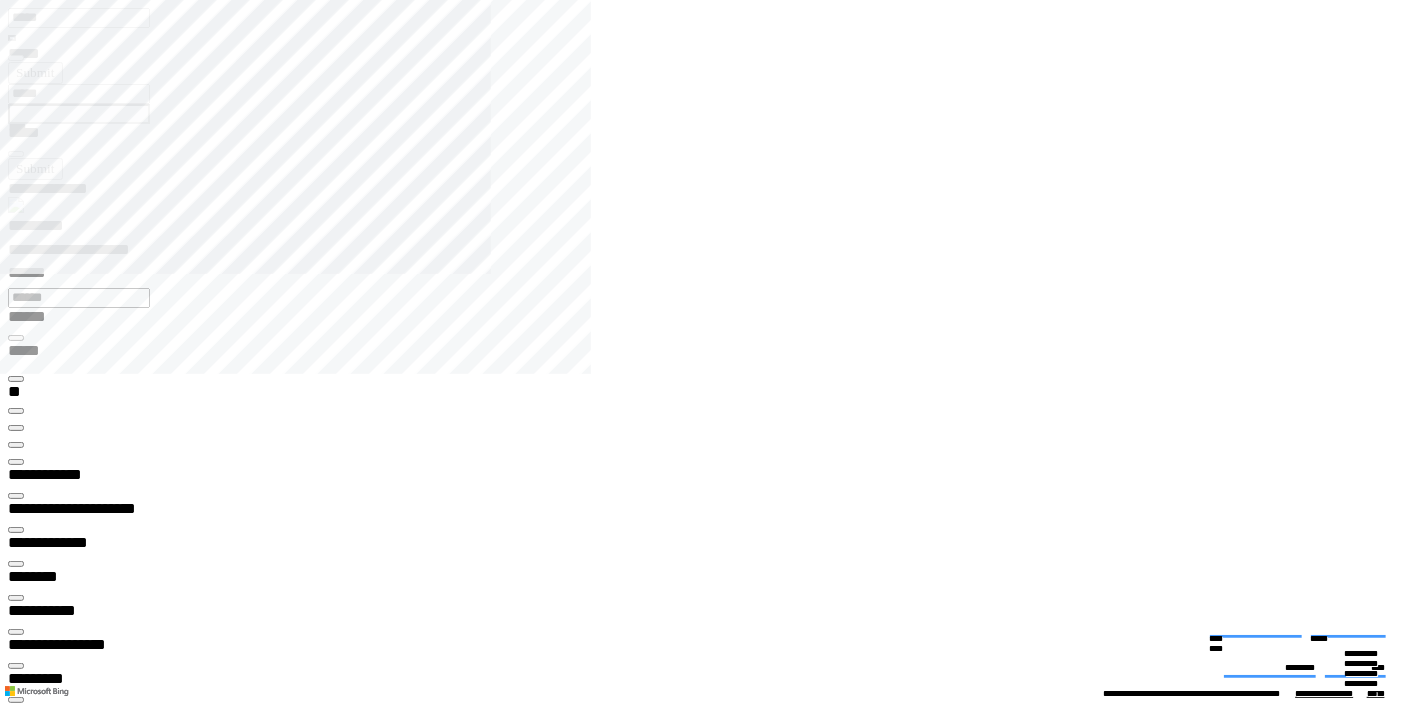 click at bounding box center [16, 11676] 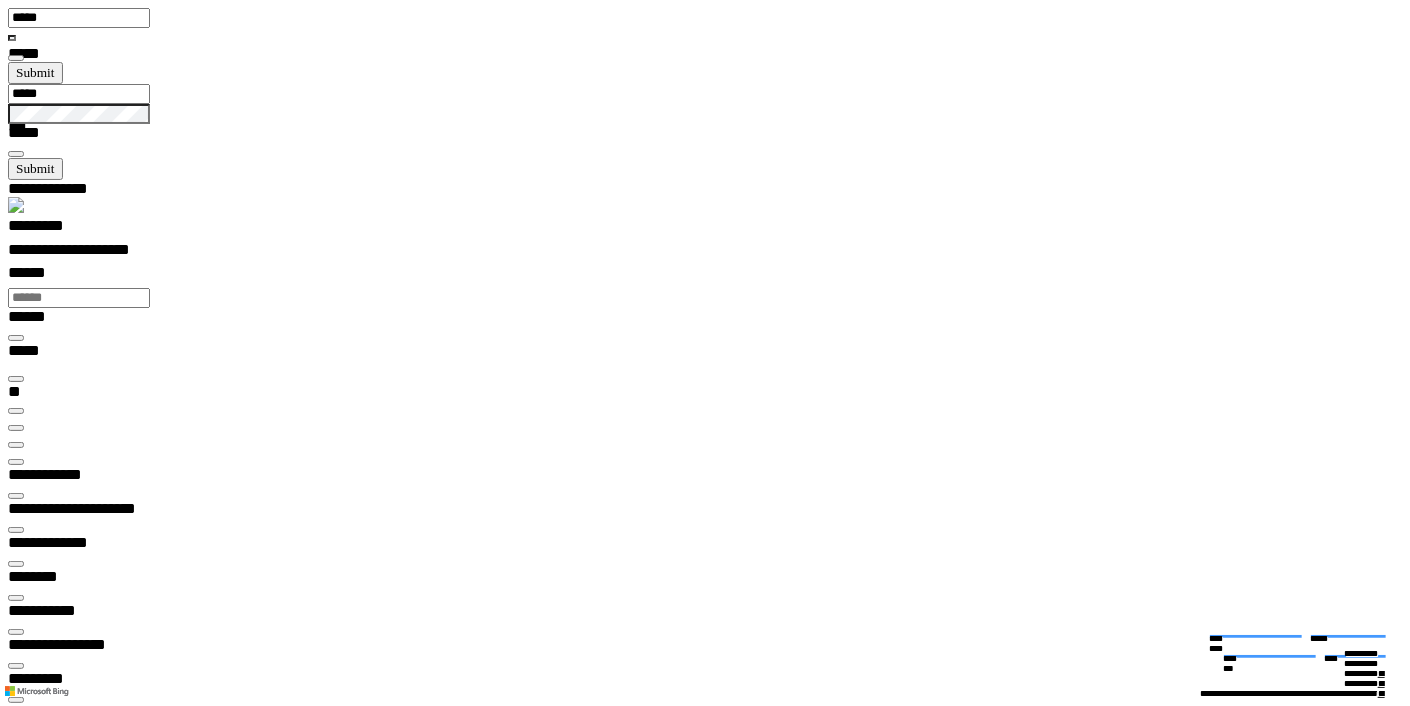 scroll, scrollTop: 99528, scrollLeft: 98966, axis: both 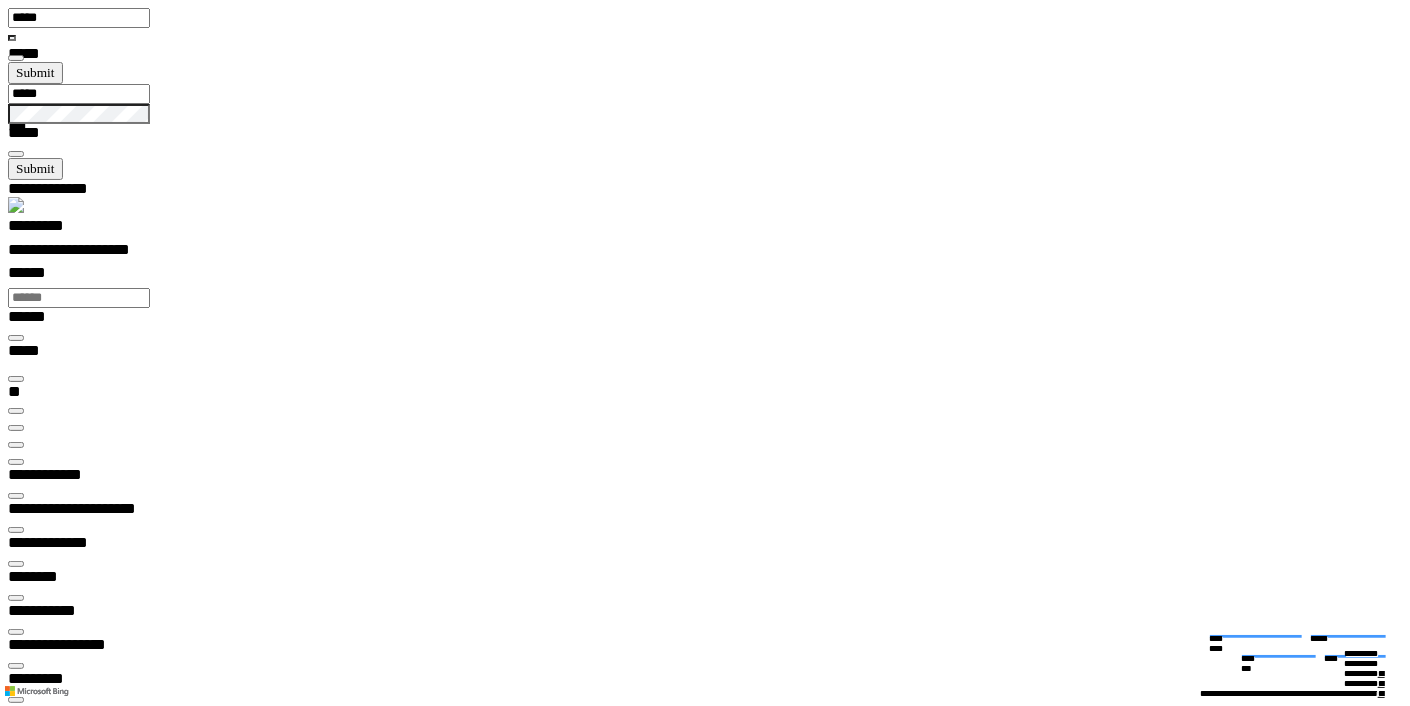 click at bounding box center [16, 45077] 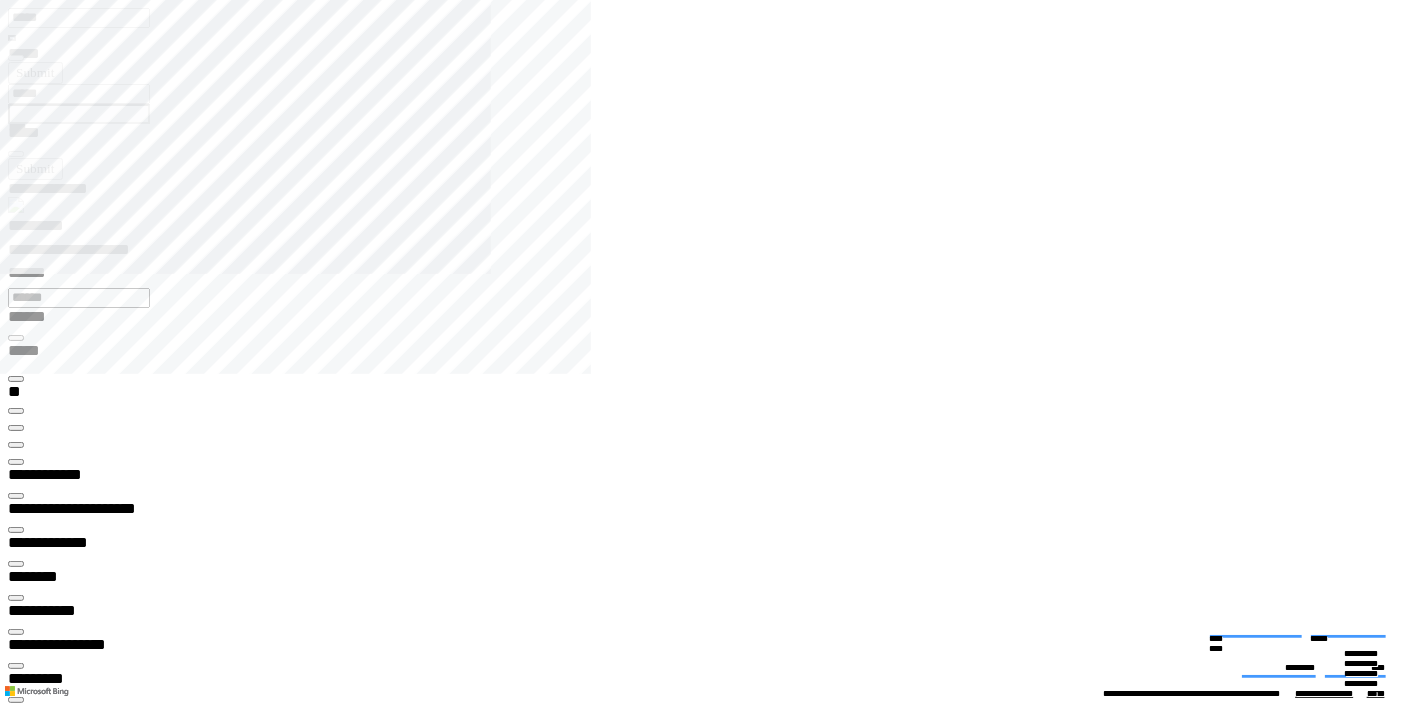 click at bounding box center [16, 445] 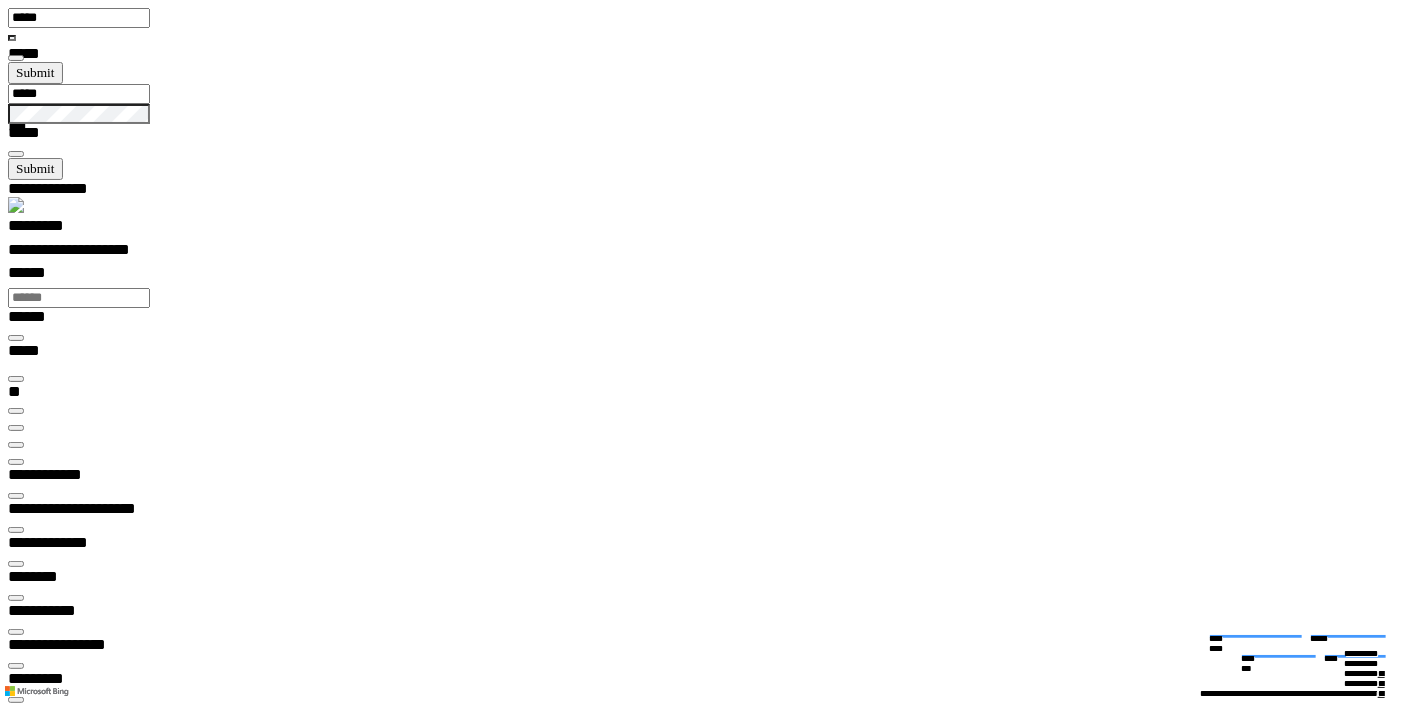 type on "***" 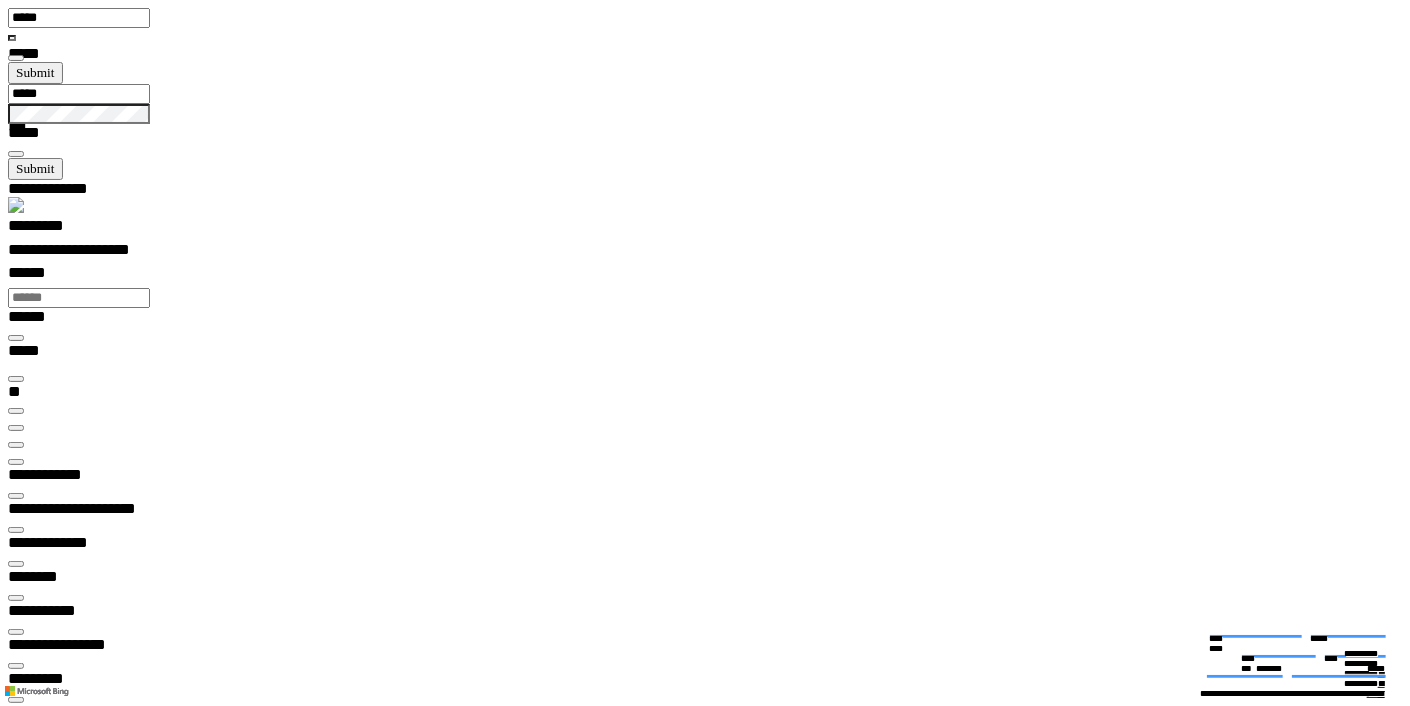 type on "**********" 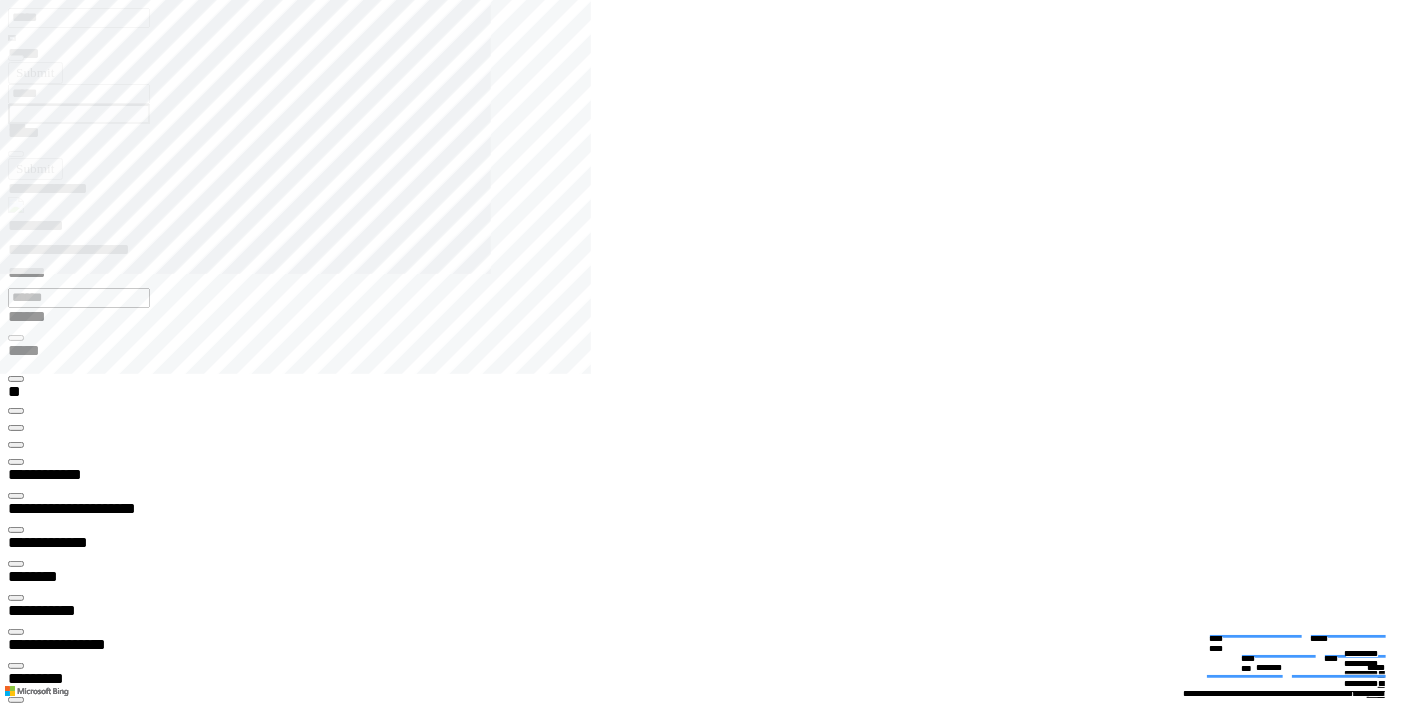 click 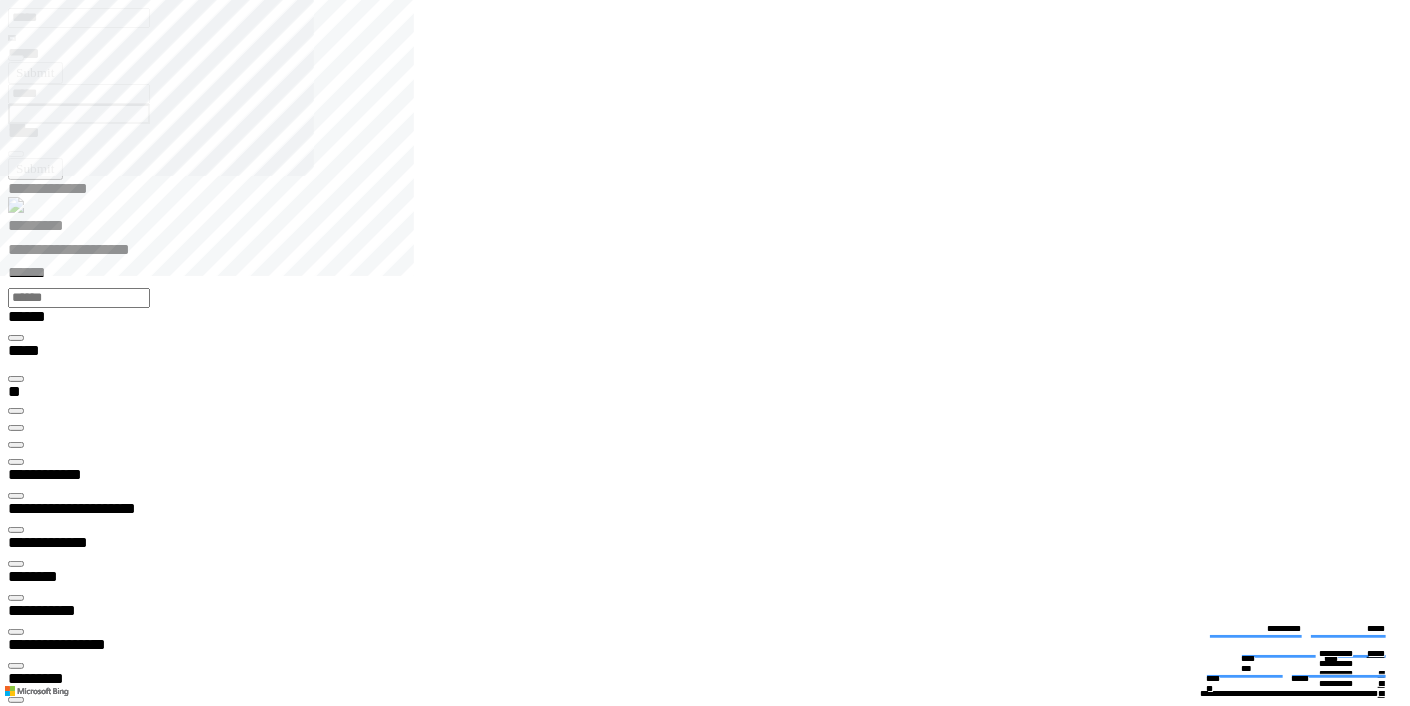 type on "*********" 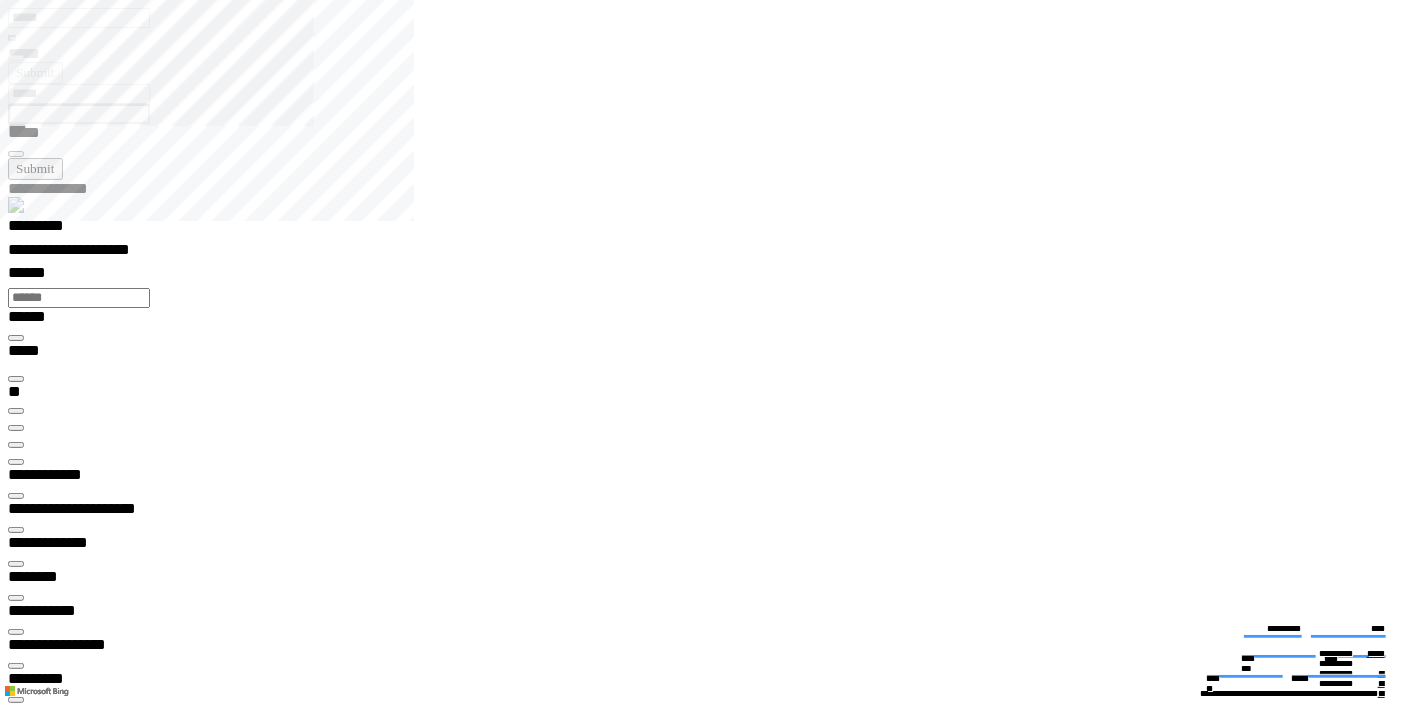 click at bounding box center [16, 26877] 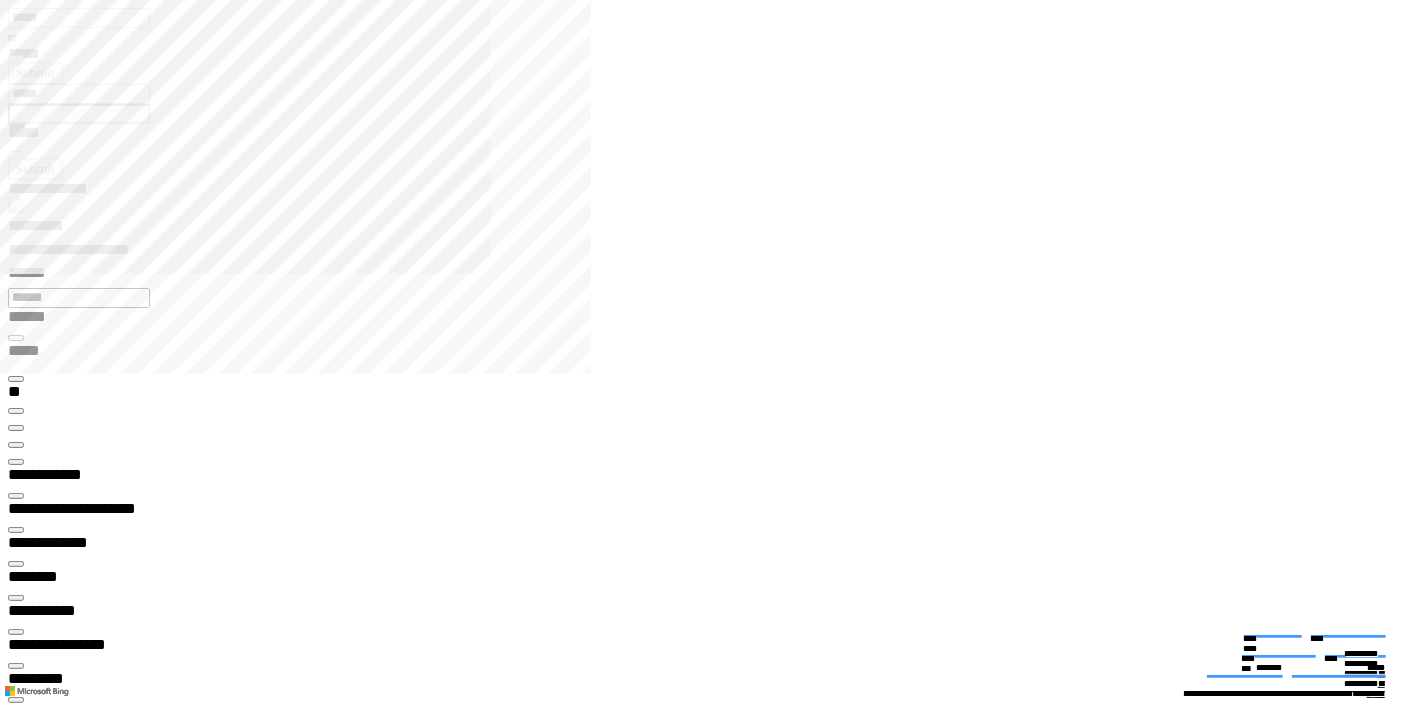 click 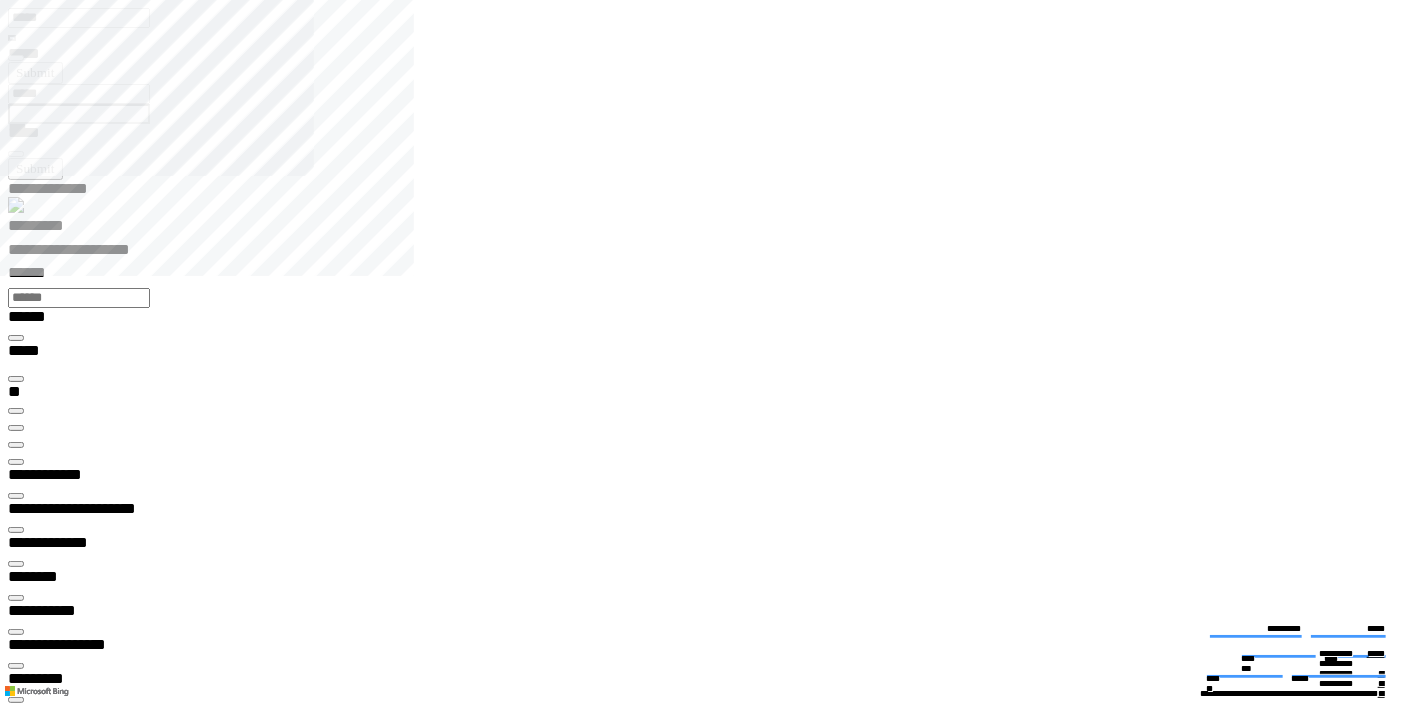 type on "*********" 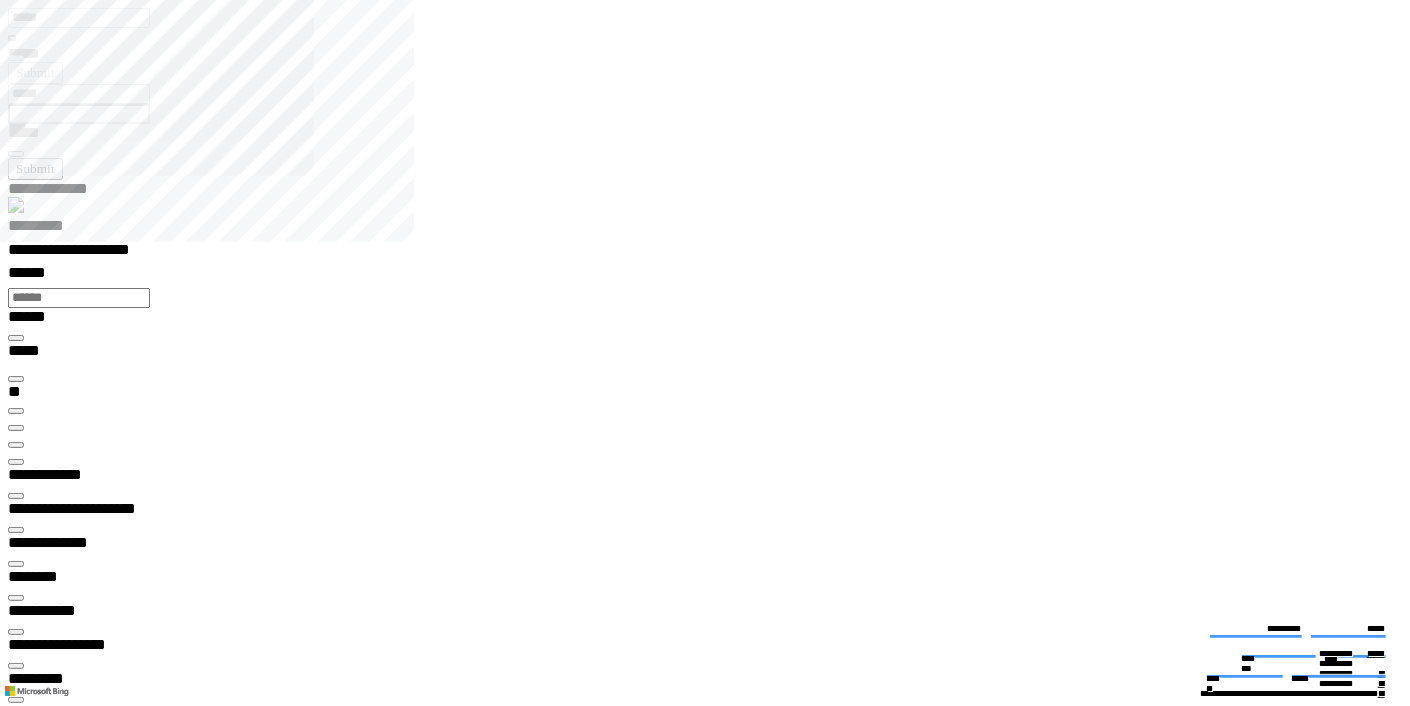scroll, scrollTop: 0, scrollLeft: 0, axis: both 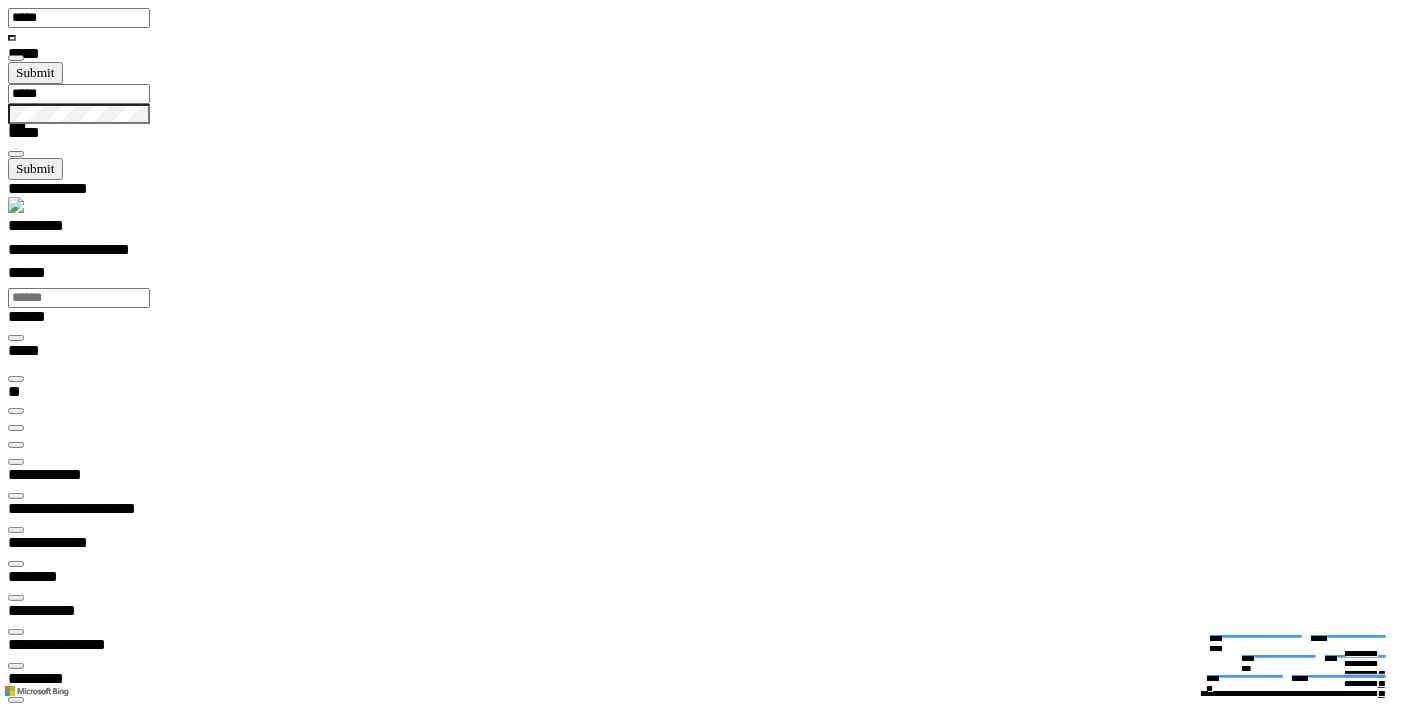 drag, startPoint x: 817, startPoint y: 520, endPoint x: 893, endPoint y: 518, distance: 76.02631 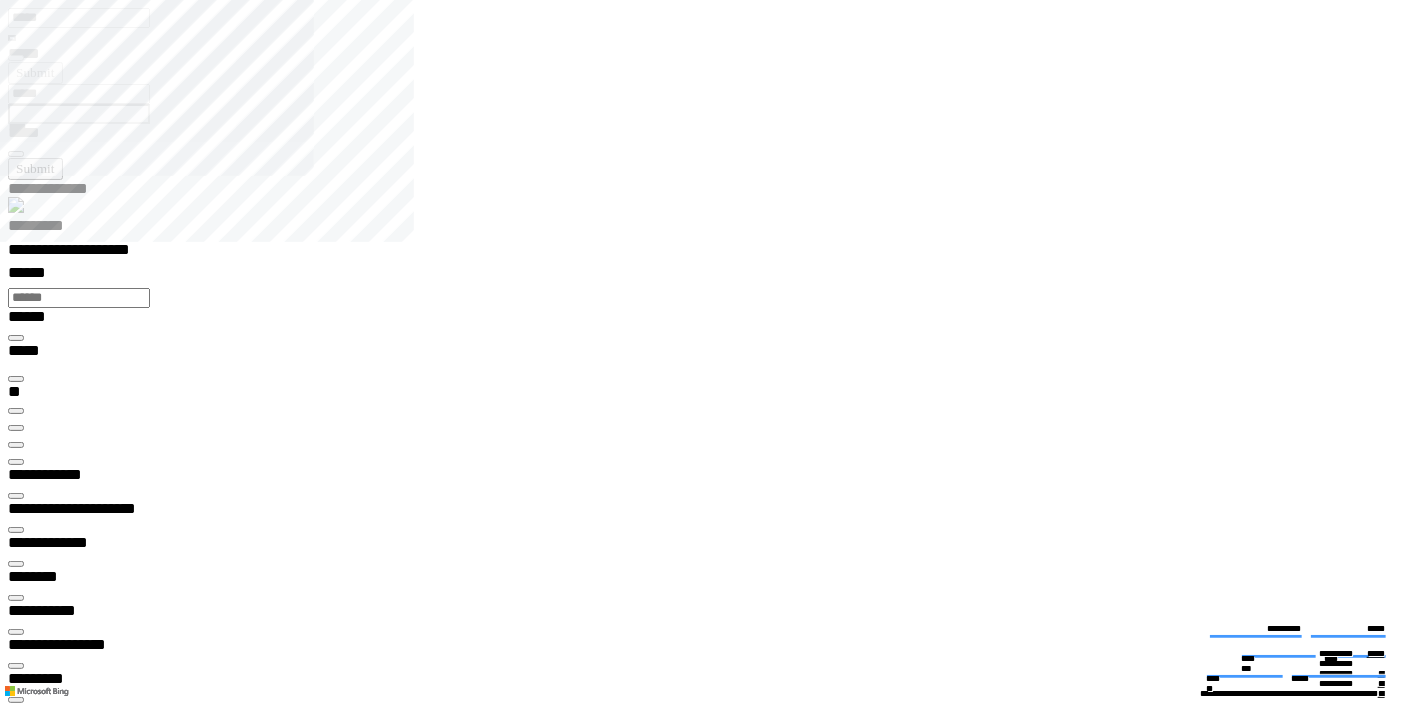 click at bounding box center [16, 30265] 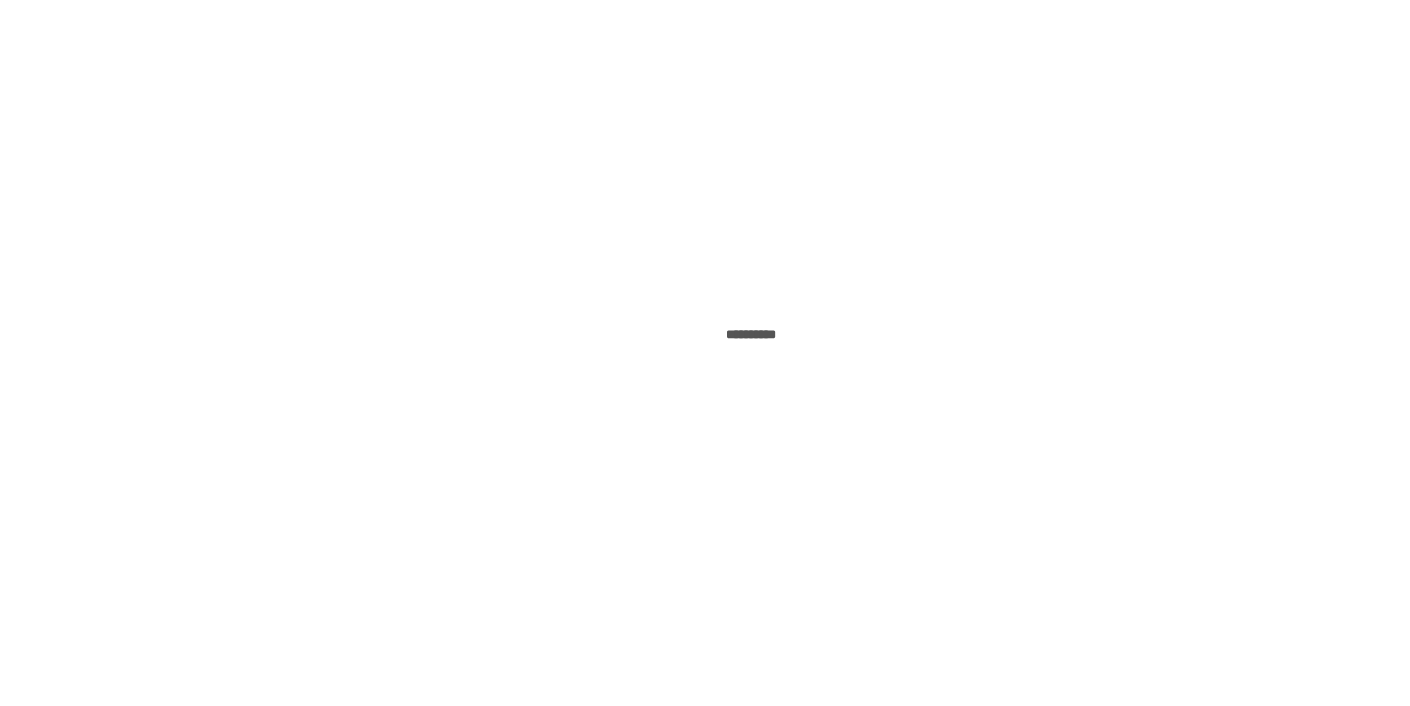 scroll, scrollTop: 0, scrollLeft: 0, axis: both 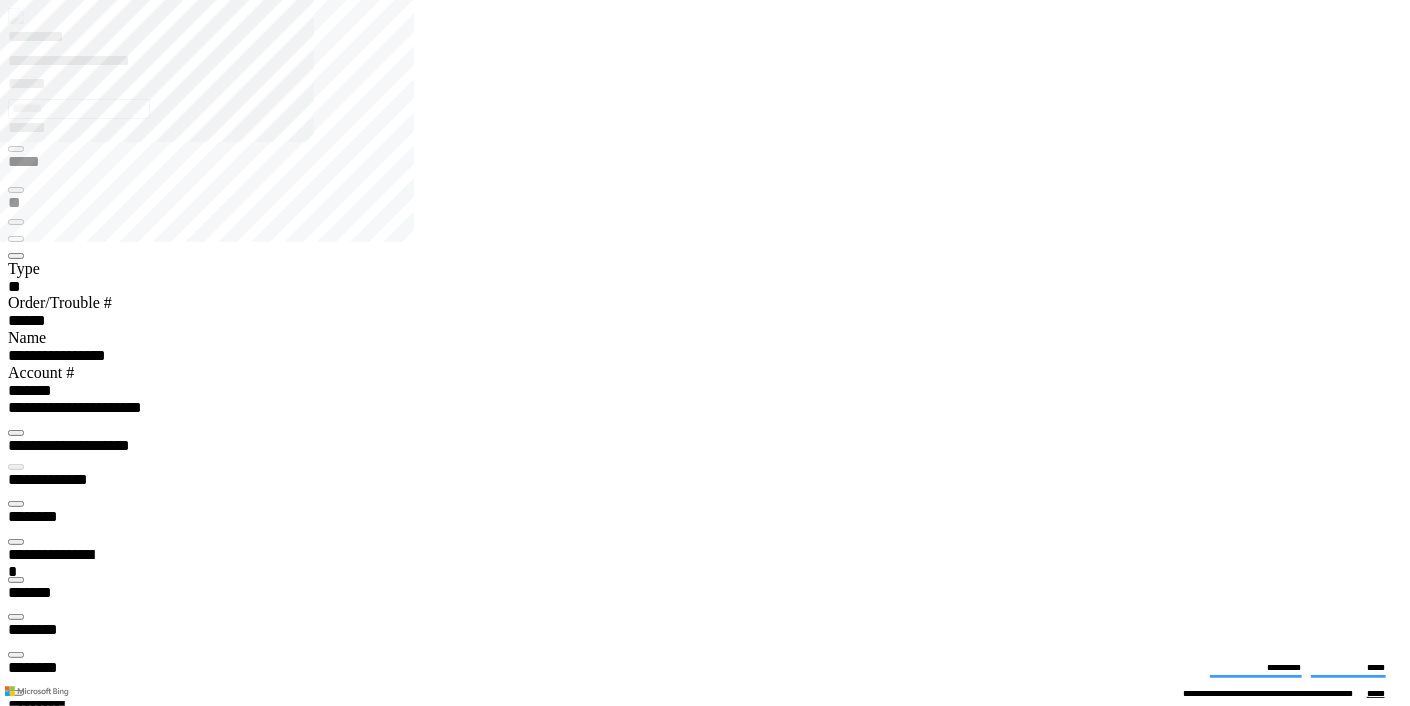 type on "*********" 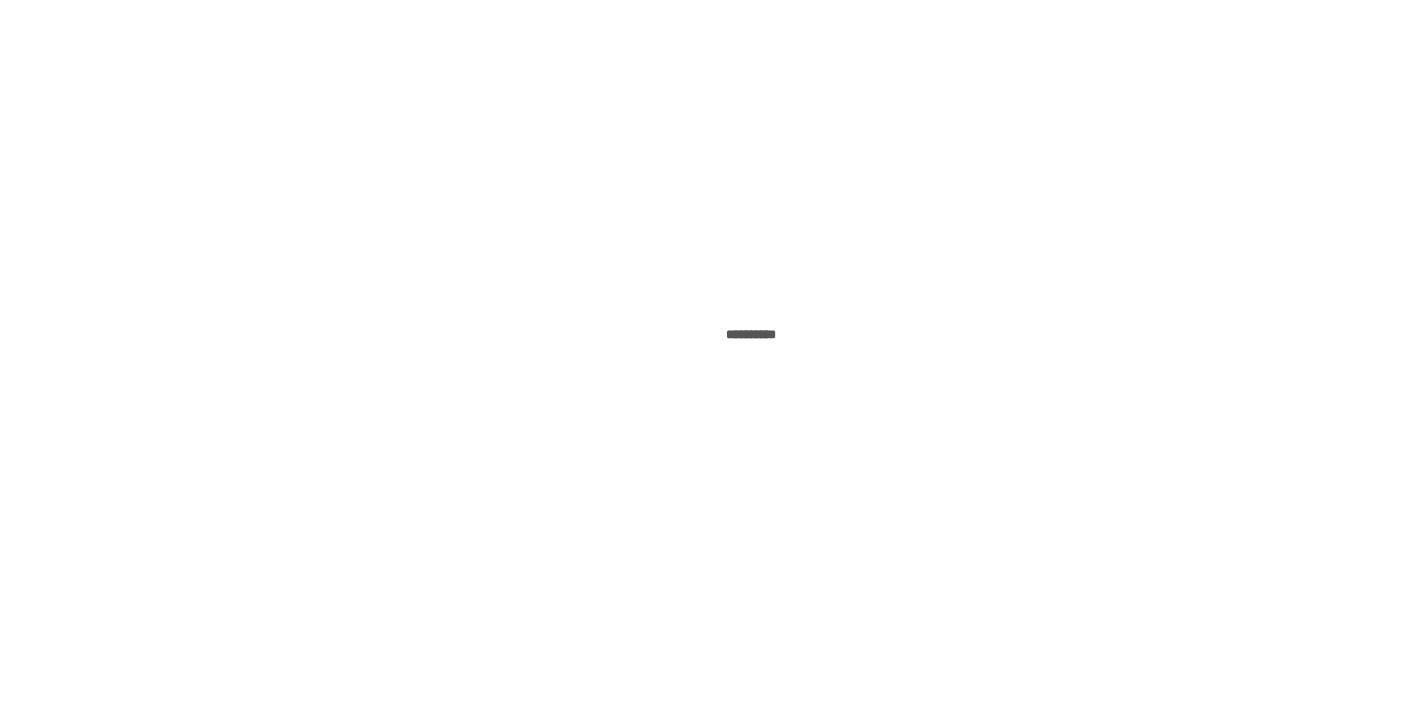 scroll, scrollTop: 0, scrollLeft: 0, axis: both 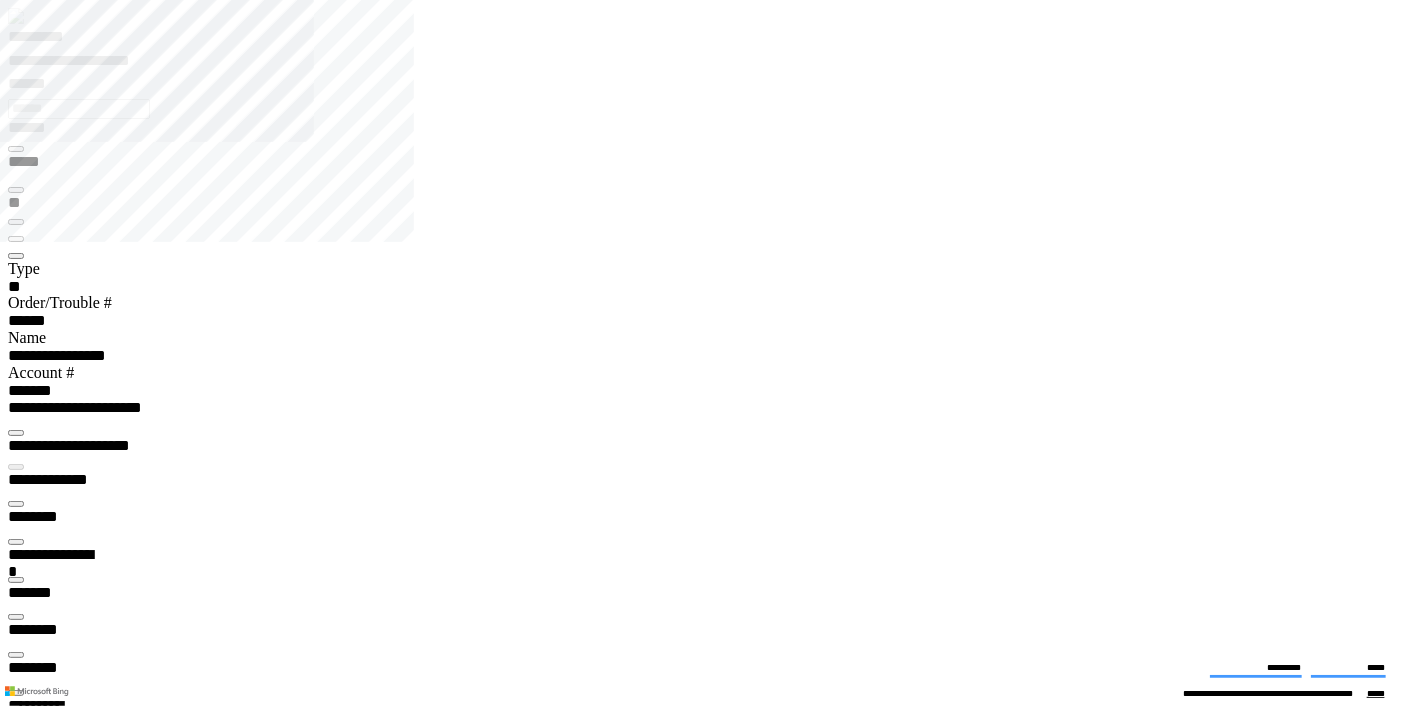 type on "*********" 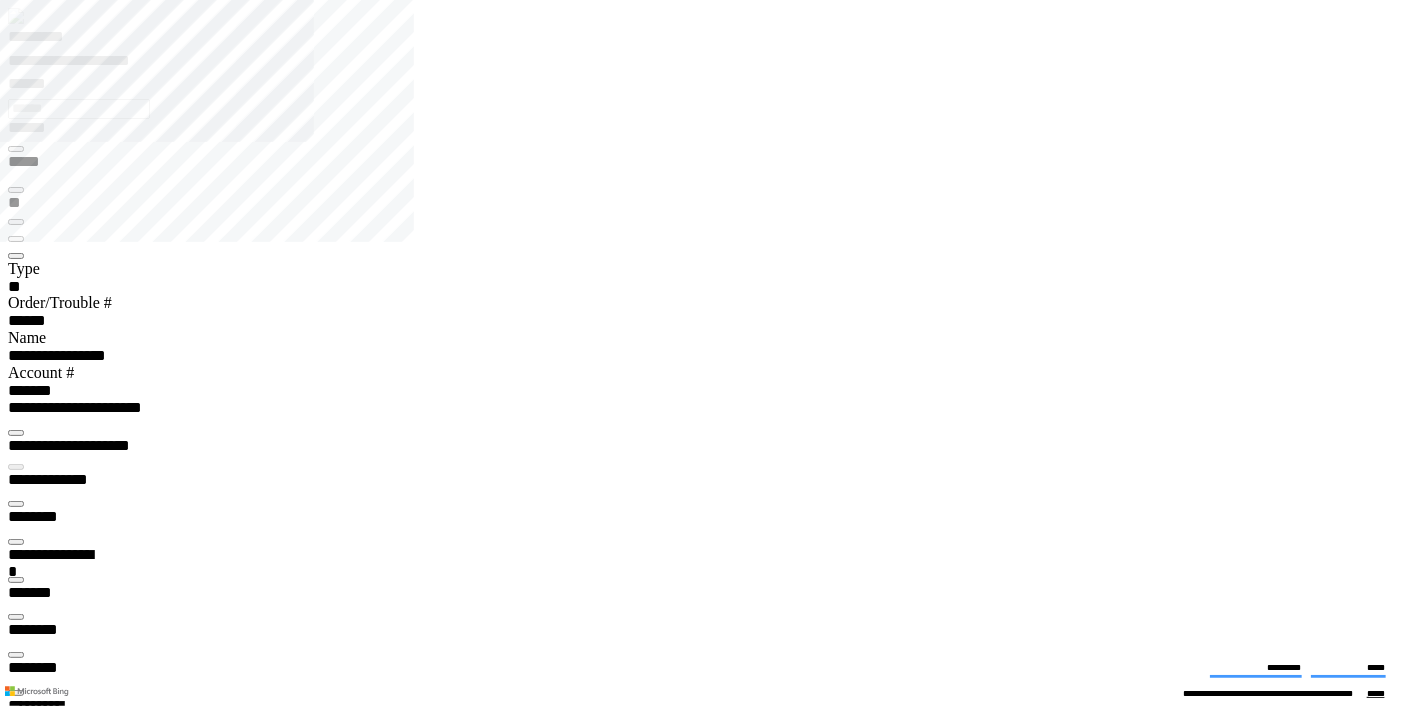 click at bounding box center [16, 433] 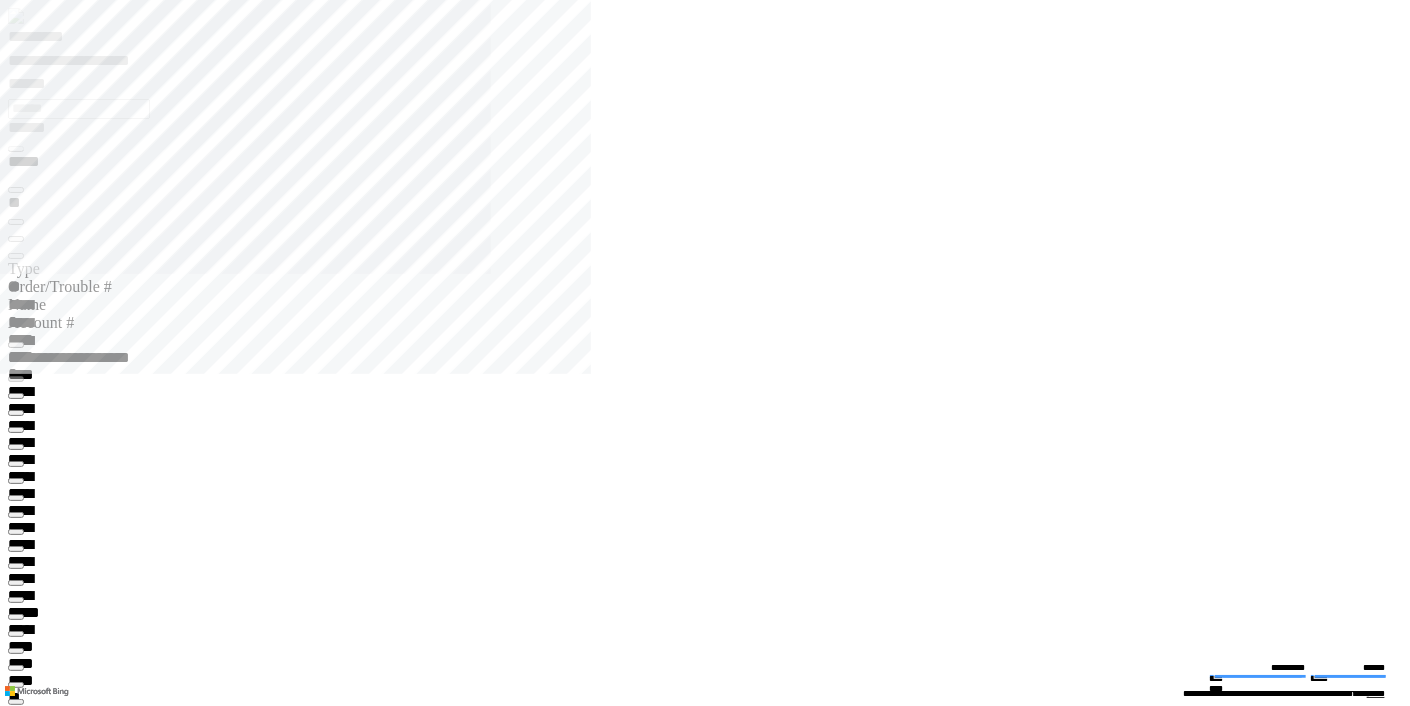 click at bounding box center [16, 9951] 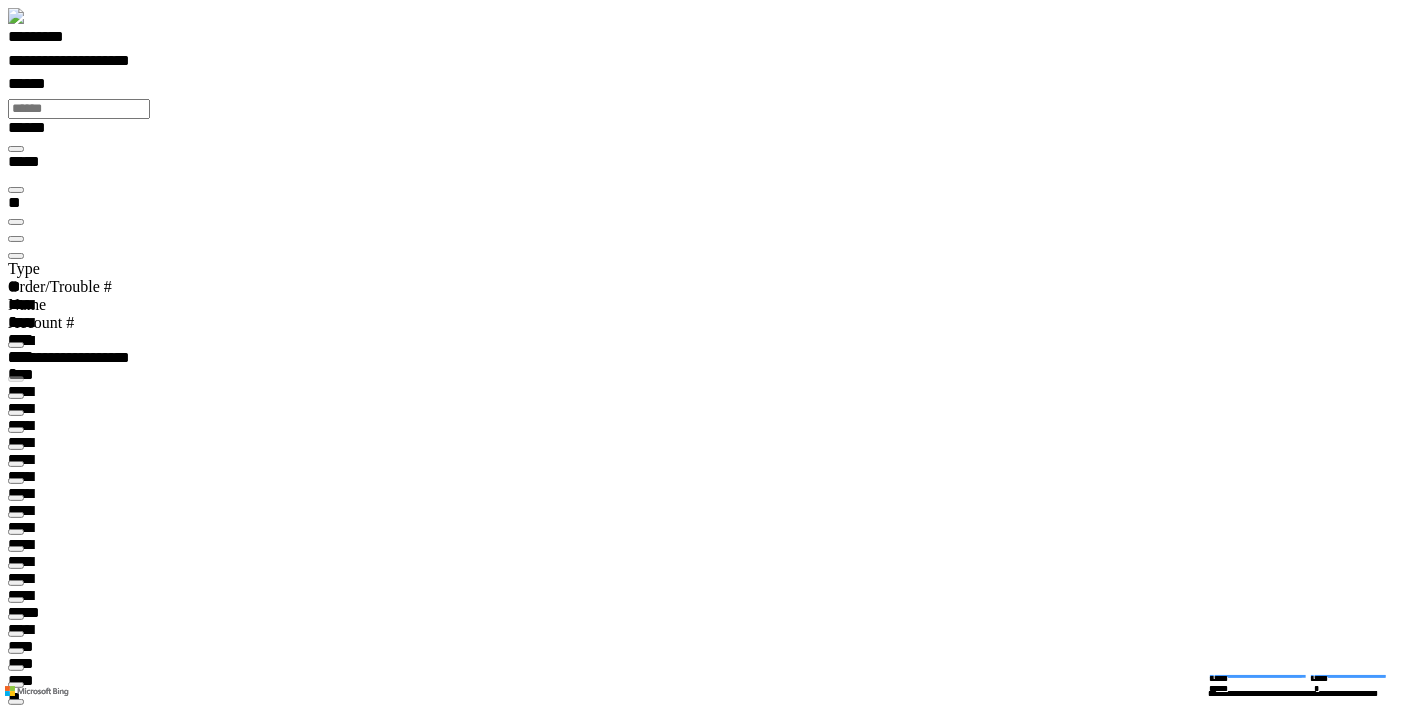 click at bounding box center [16, 256] 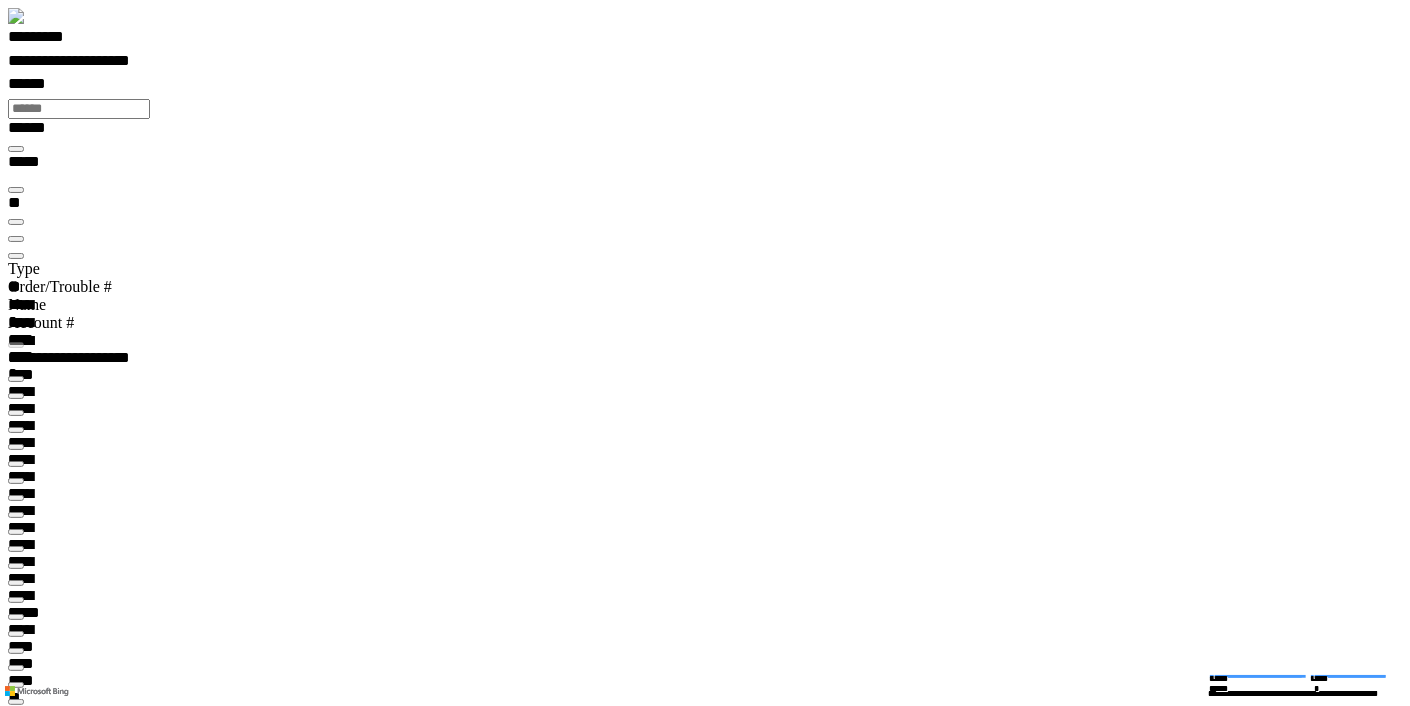 type on "***" 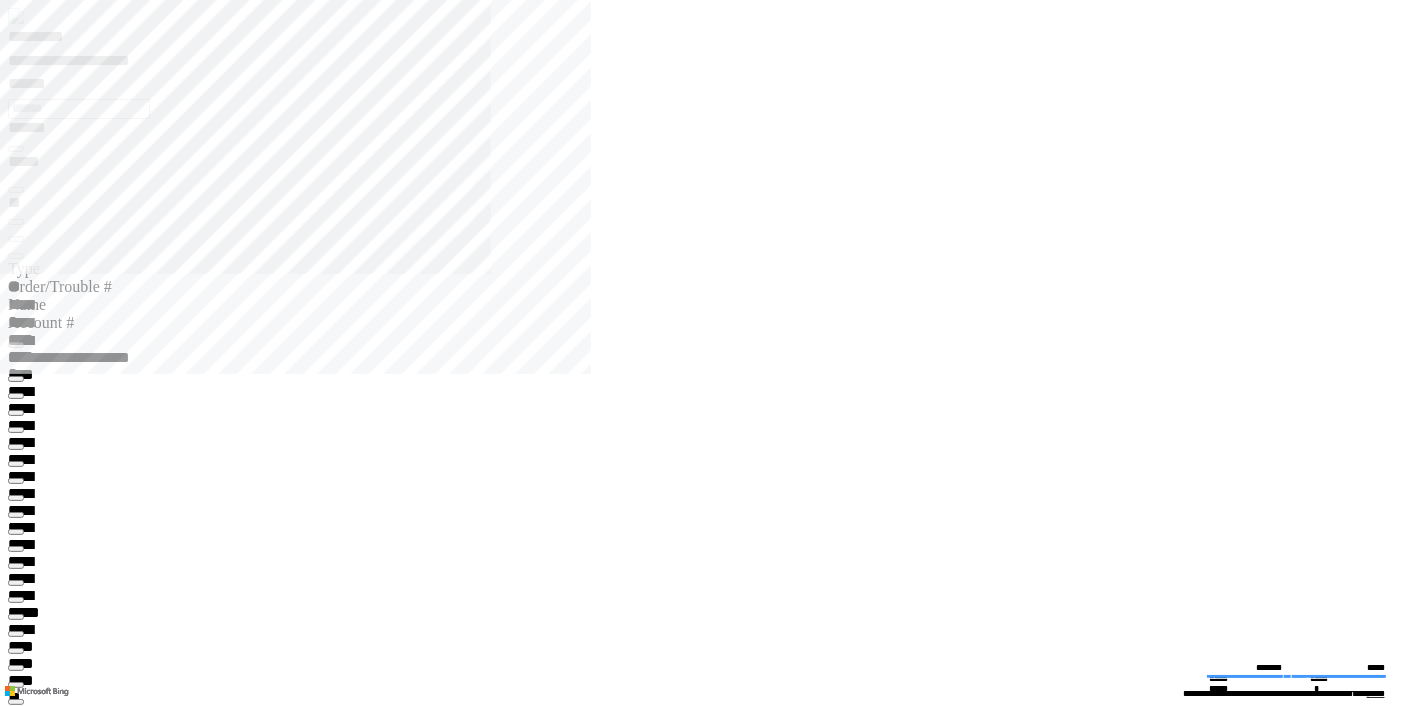 click 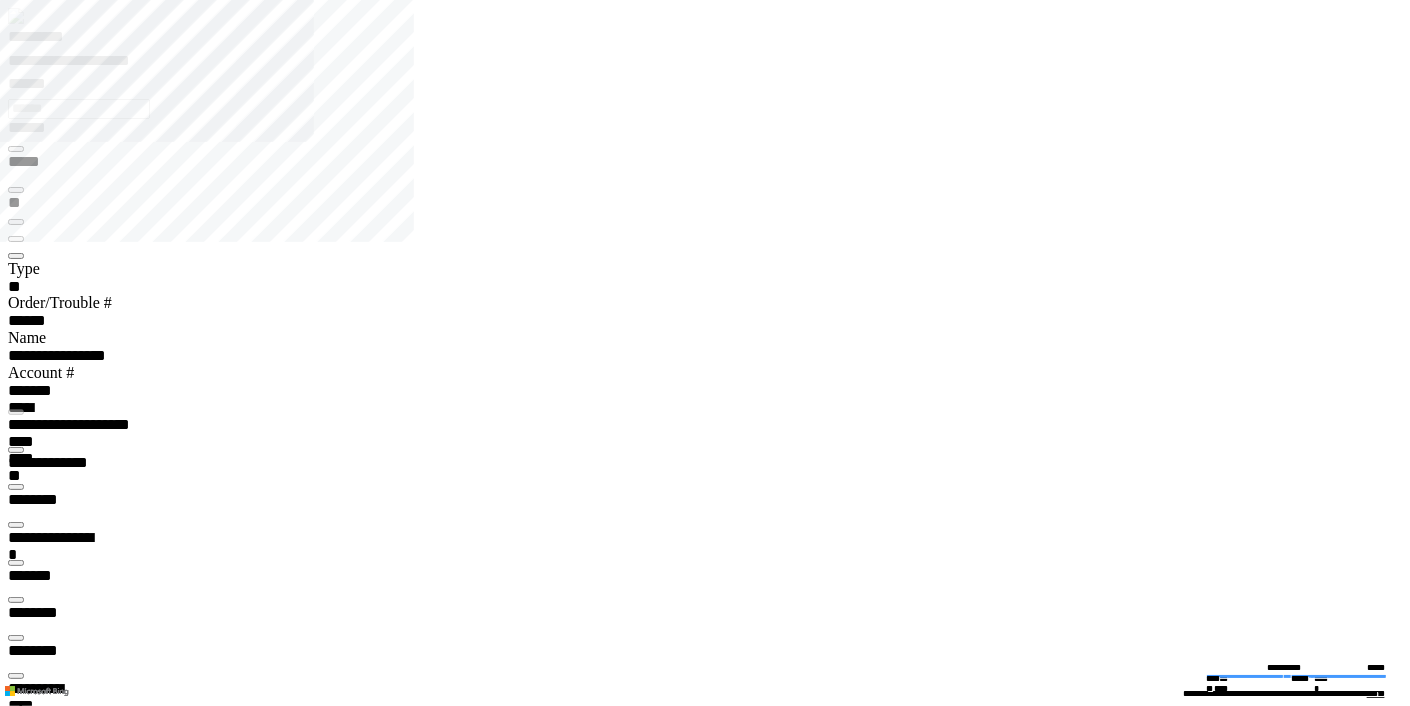 click at bounding box center [16, 5011] 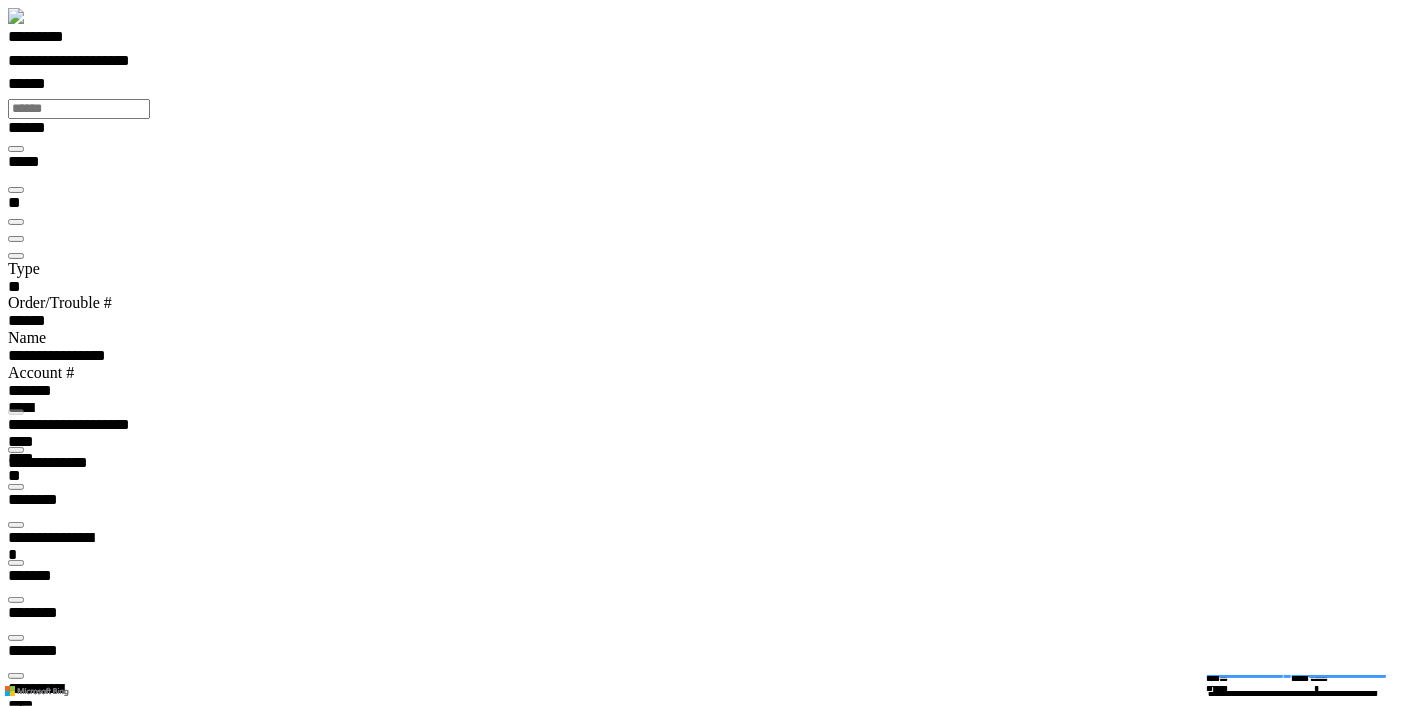 click at bounding box center [16, 487] 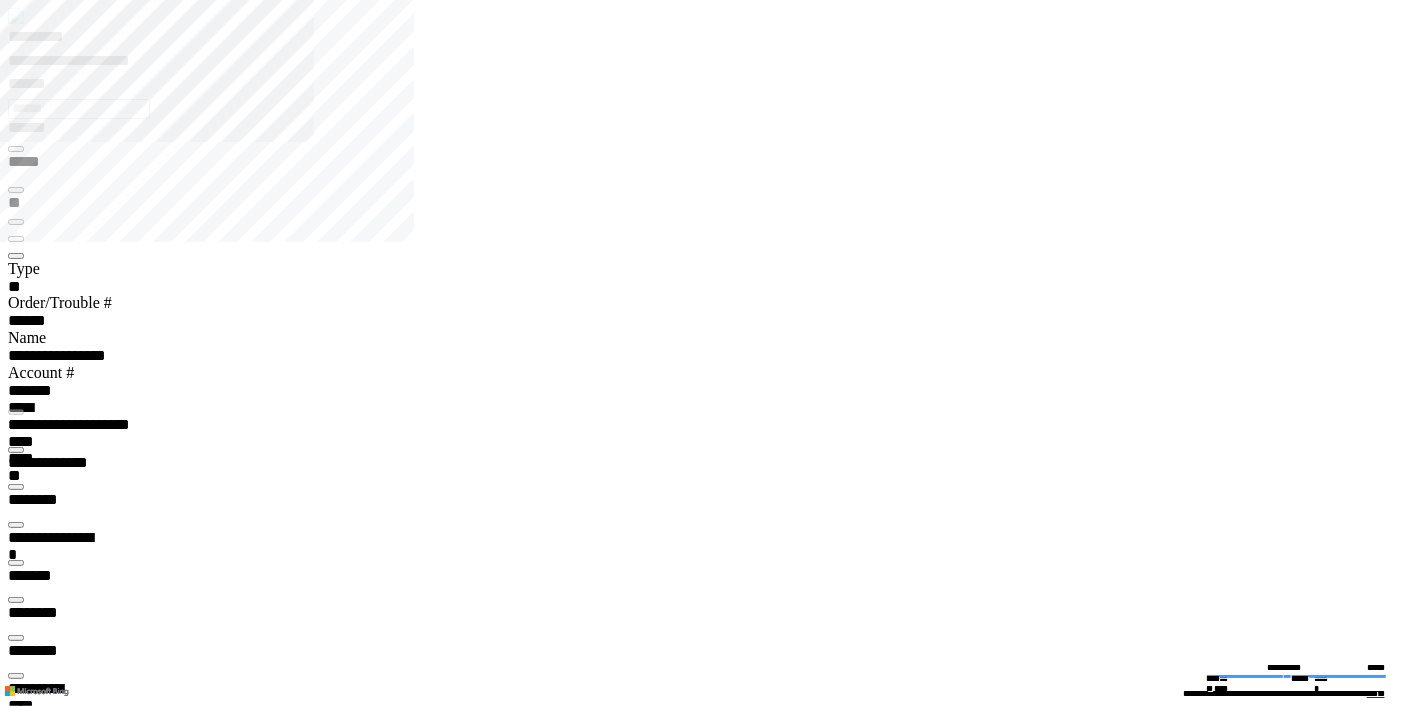 scroll, scrollTop: 444, scrollLeft: 0, axis: vertical 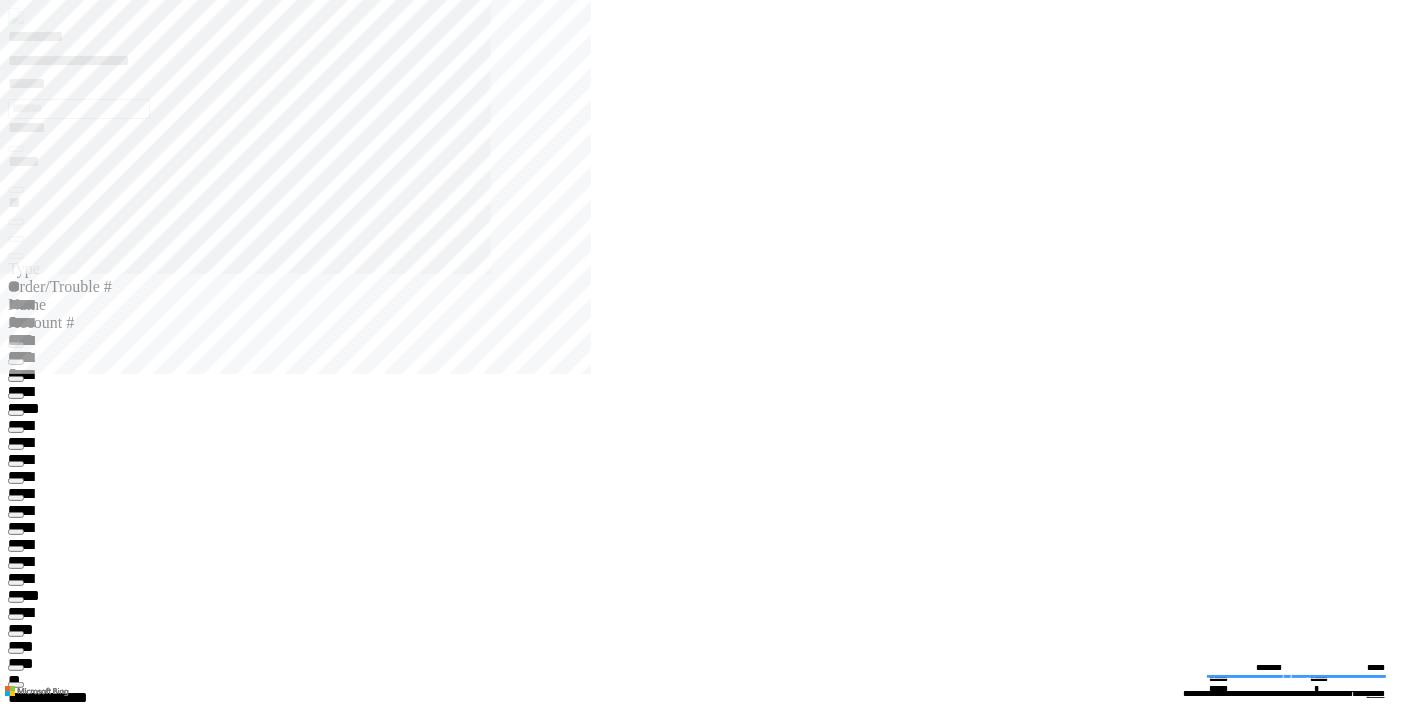 click at bounding box center [16, 256] 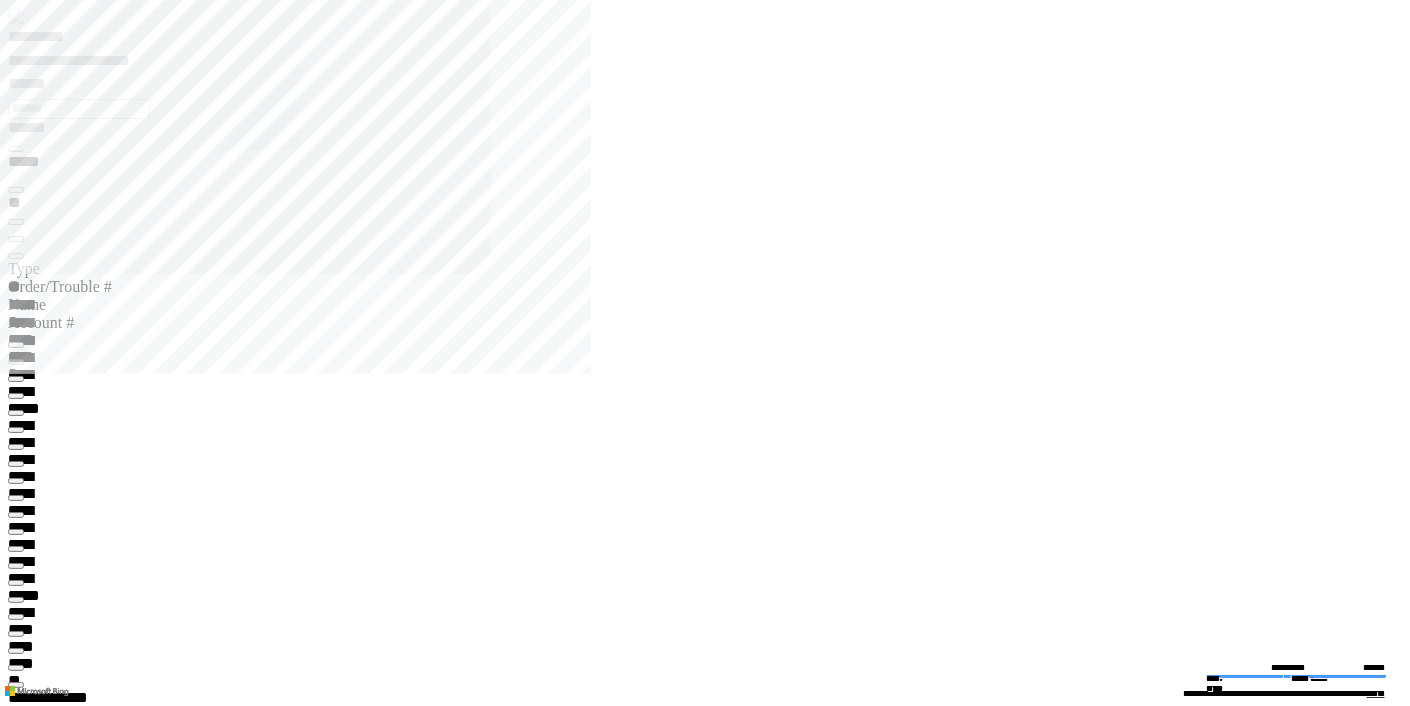 click at bounding box center (713, 11584) 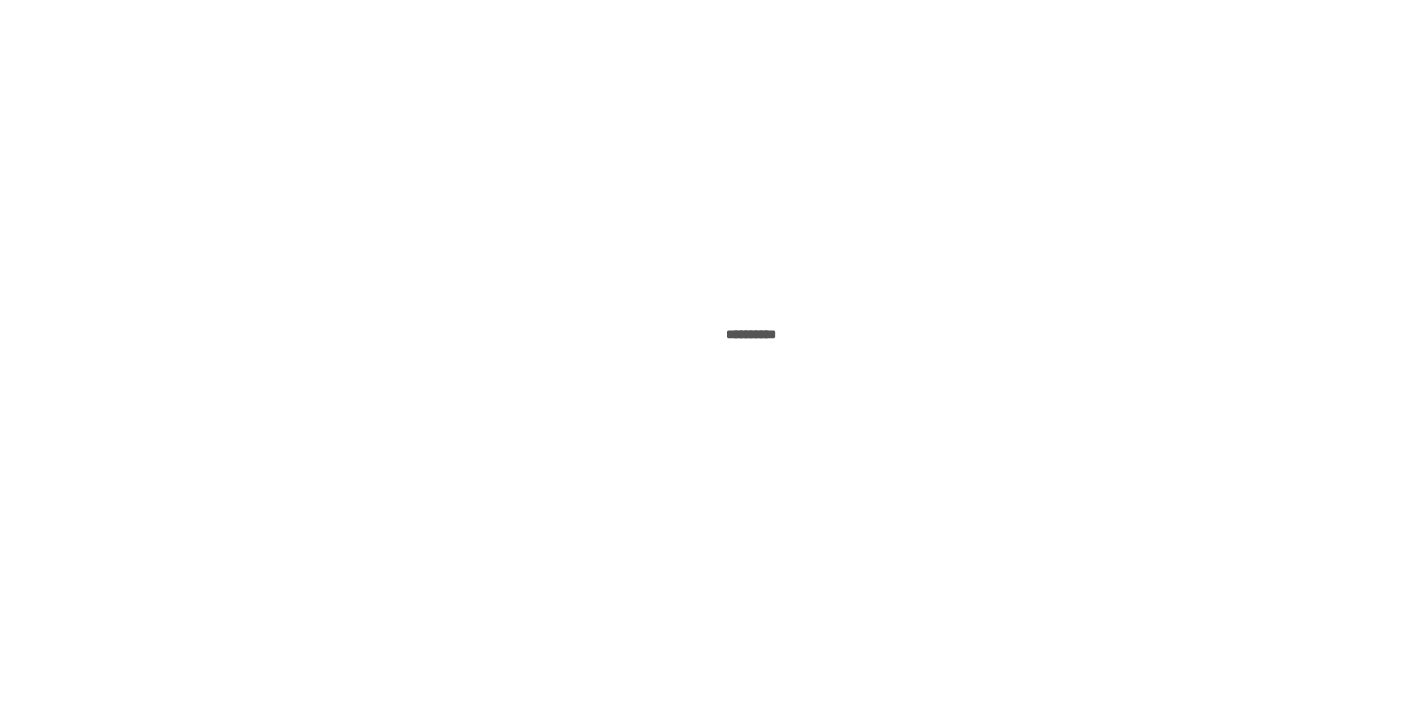 scroll, scrollTop: 0, scrollLeft: 0, axis: both 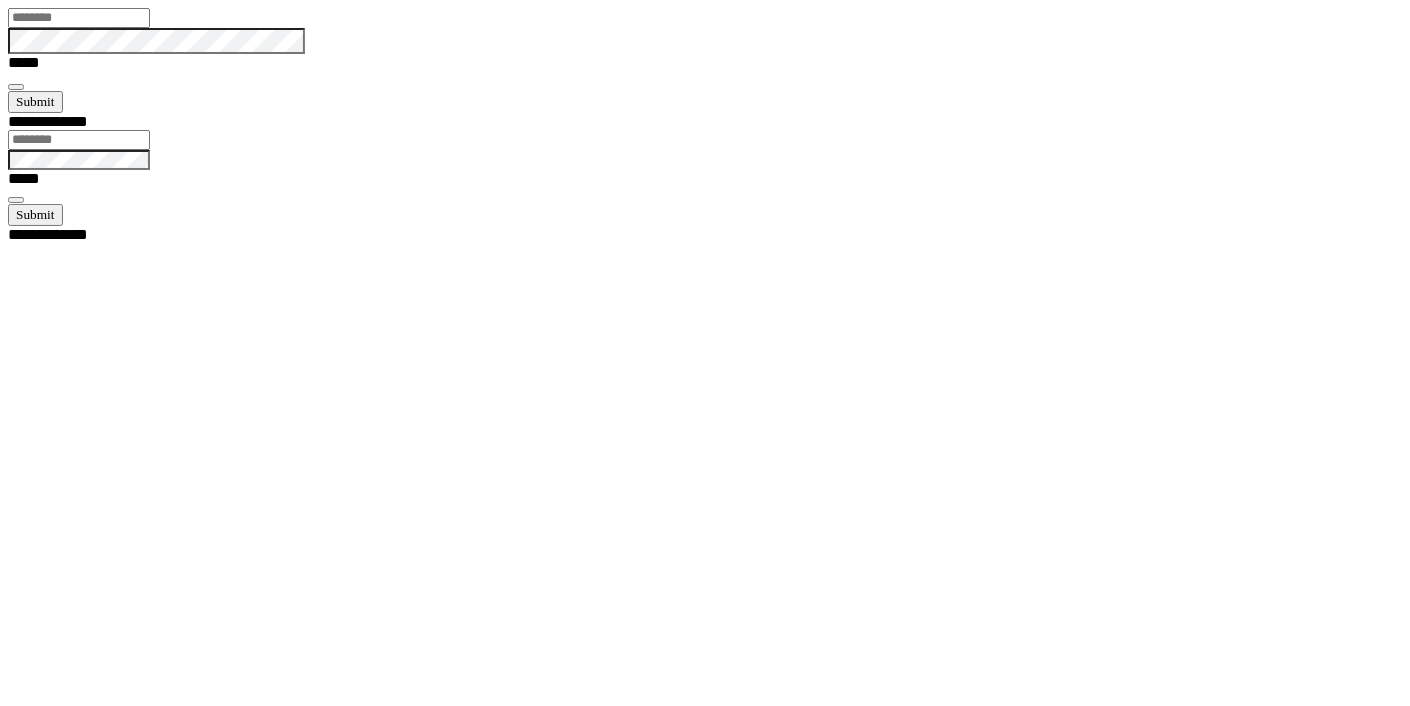 type on "*****" 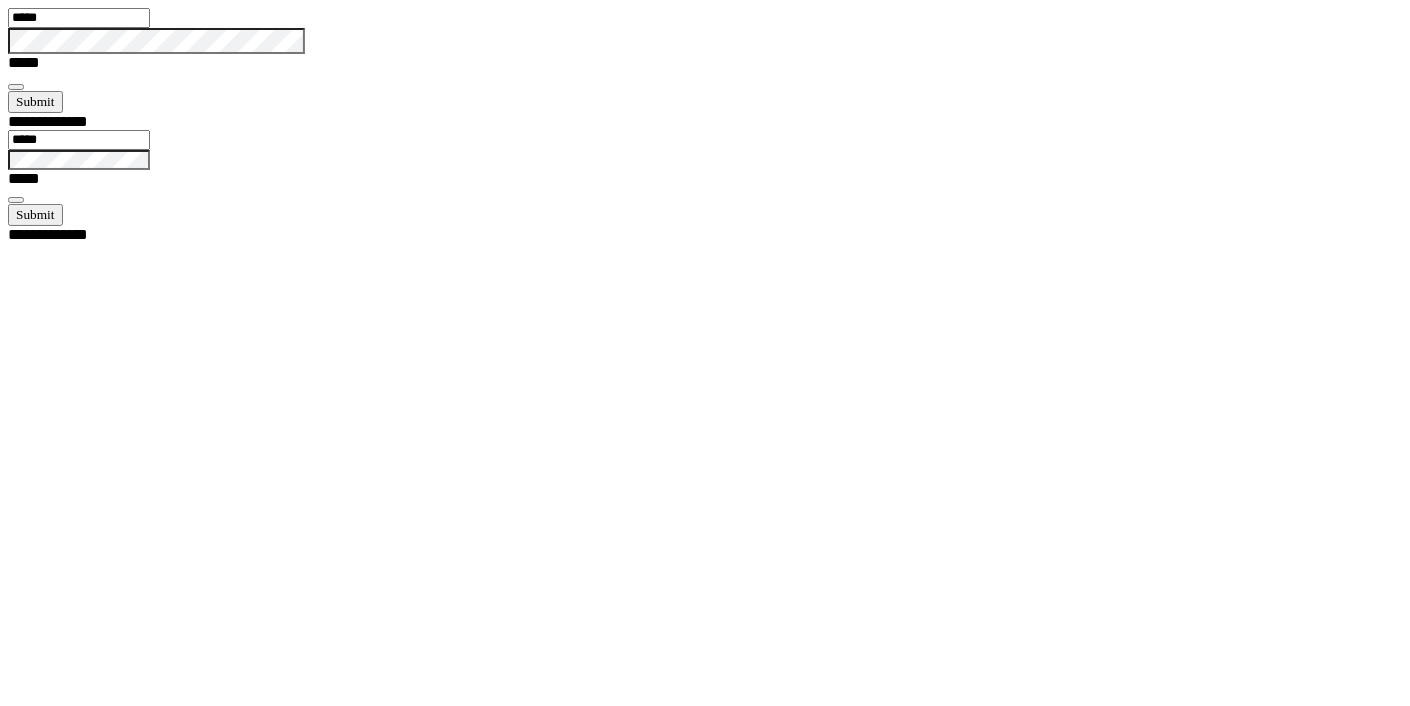 click at bounding box center (16, 87) 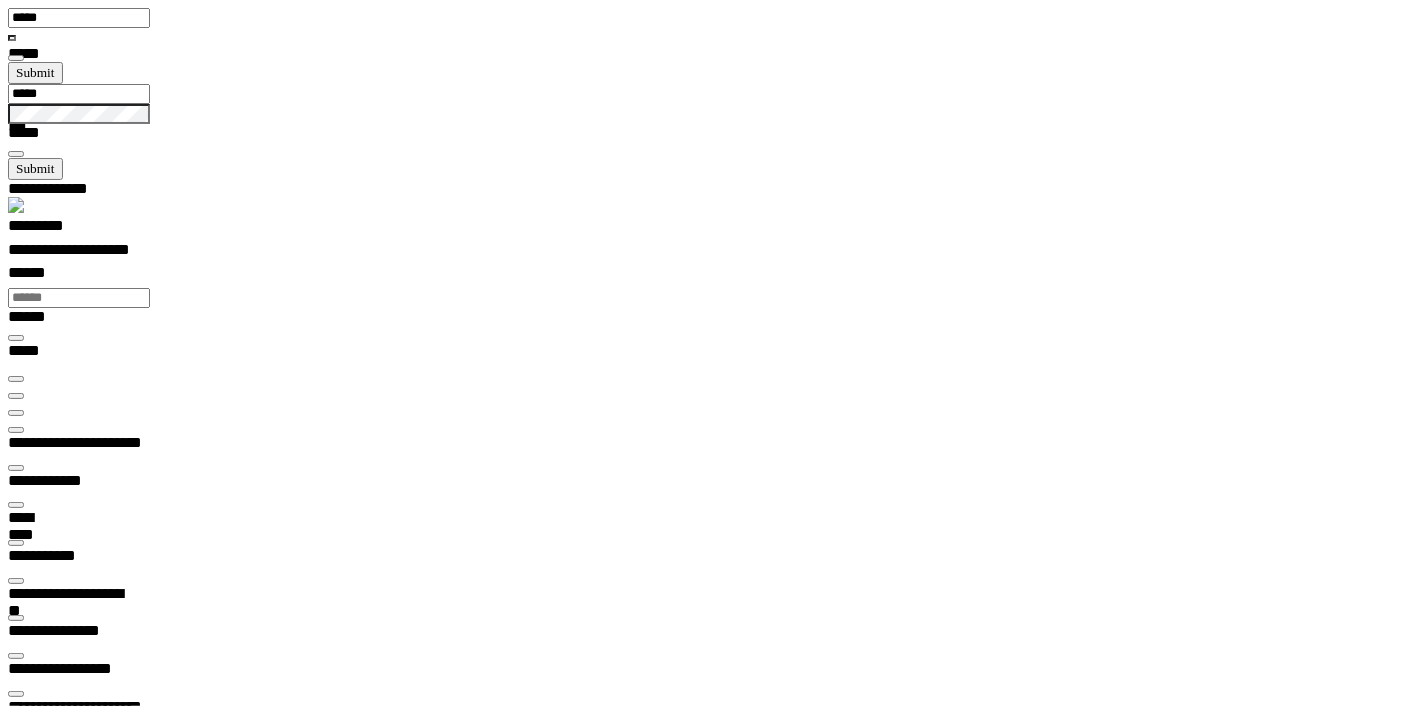 scroll, scrollTop: 99969, scrollLeft: 99877, axis: both 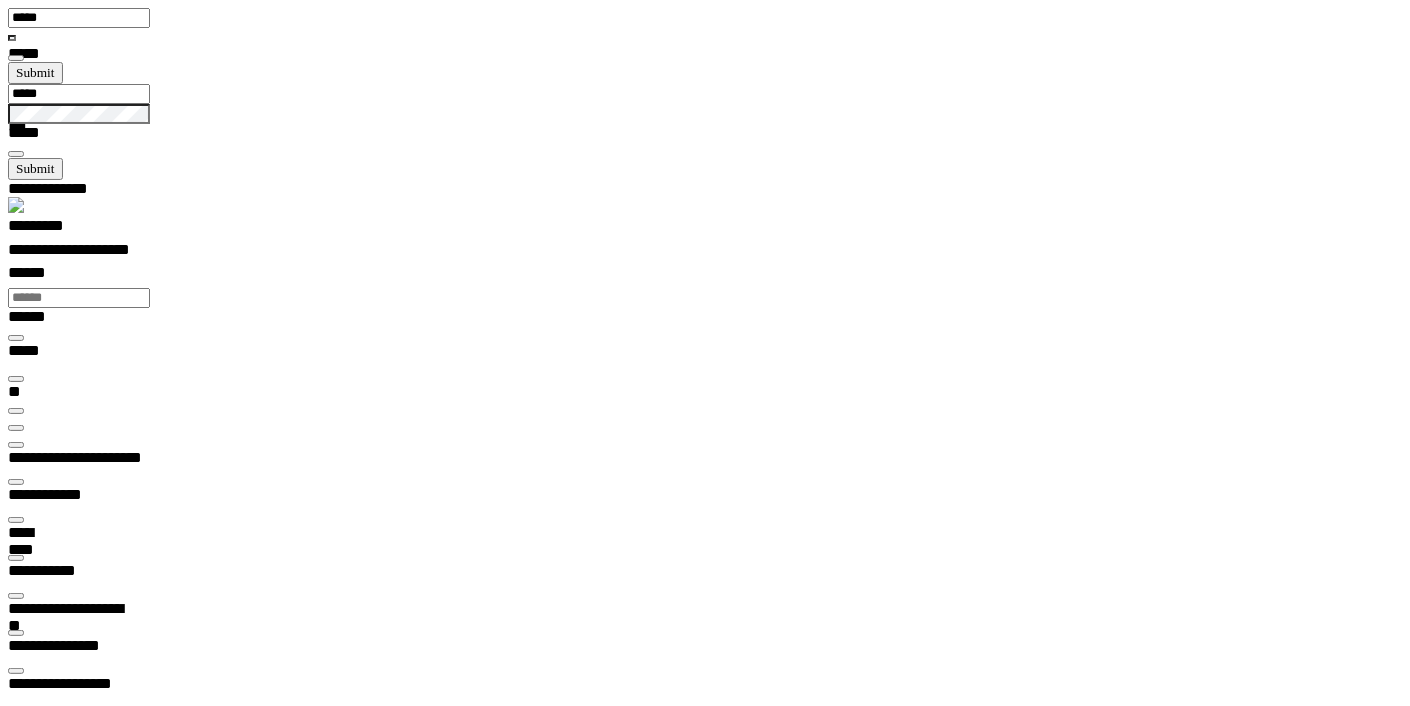 click at bounding box center [16, 520] 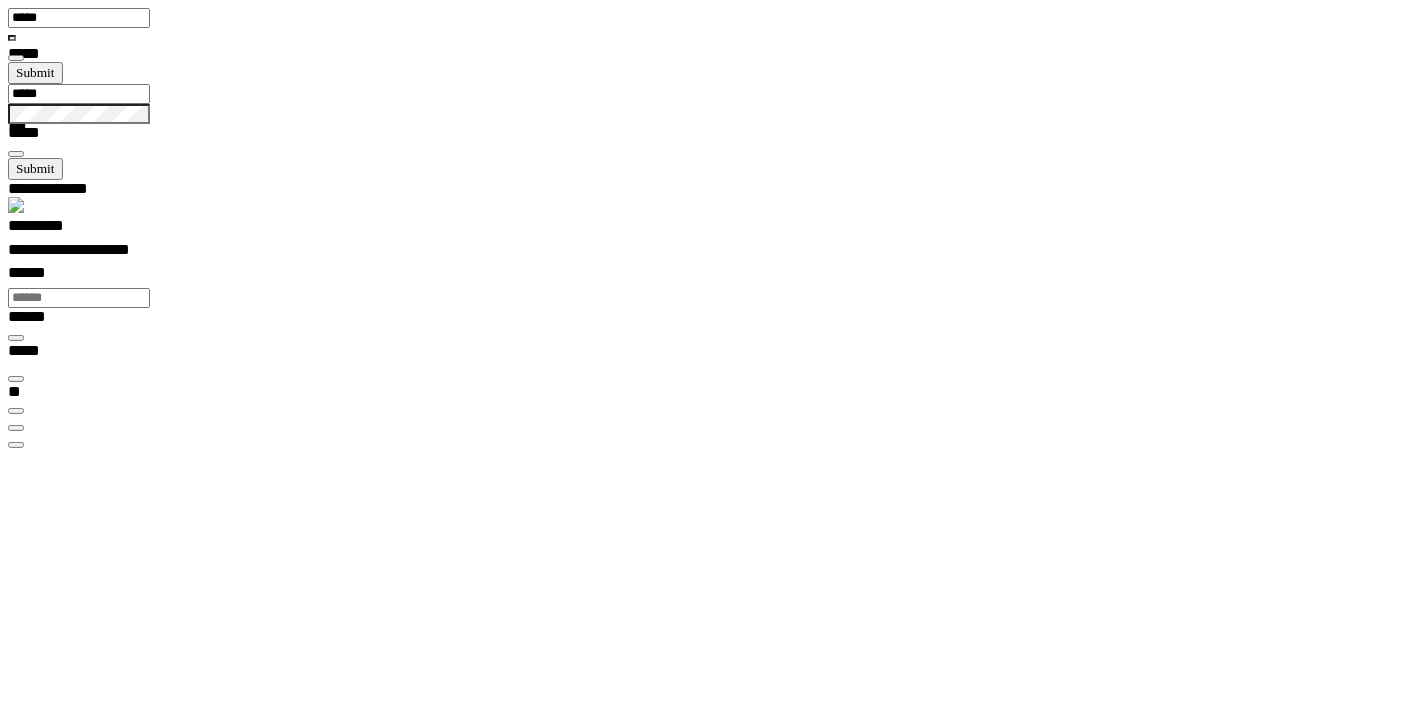 scroll, scrollTop: 99948, scrollLeft: 98985, axis: both 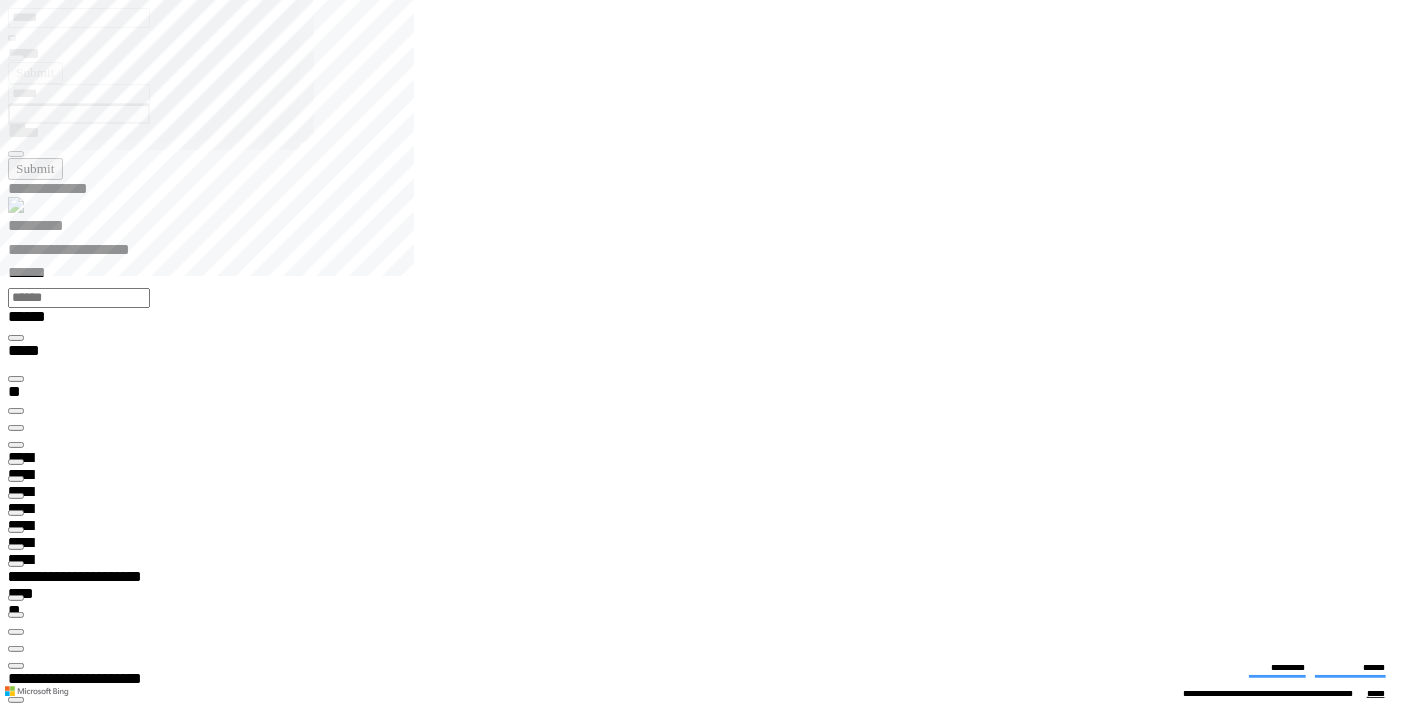 type on "*********" 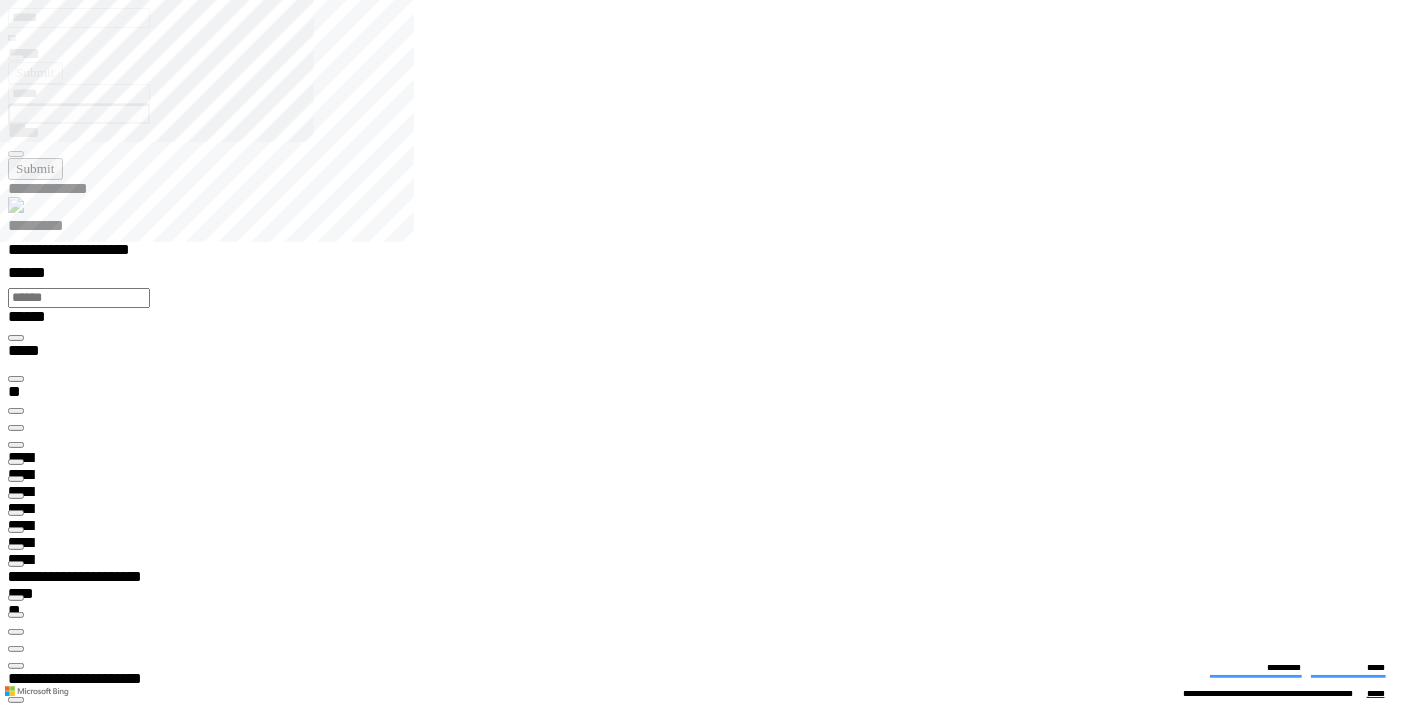 scroll, scrollTop: 444, scrollLeft: 0, axis: vertical 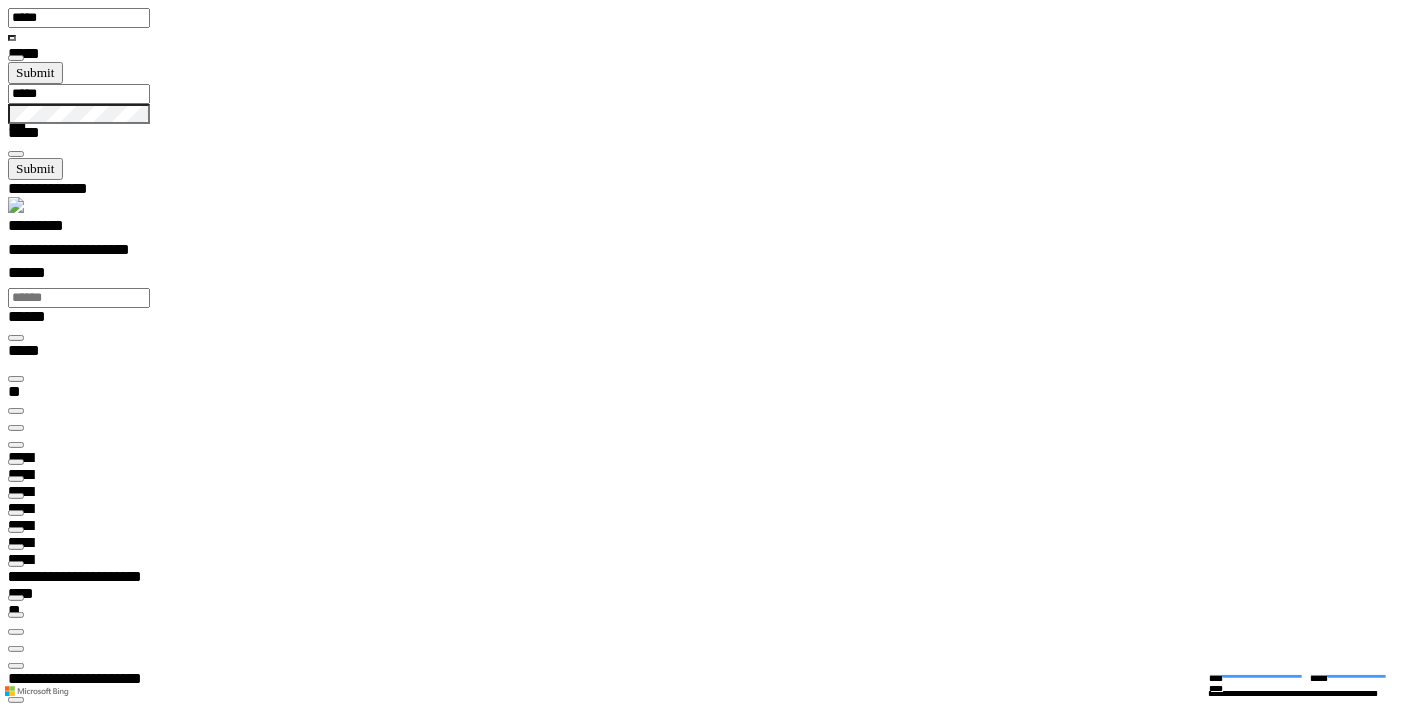 click at bounding box center [16, 16160] 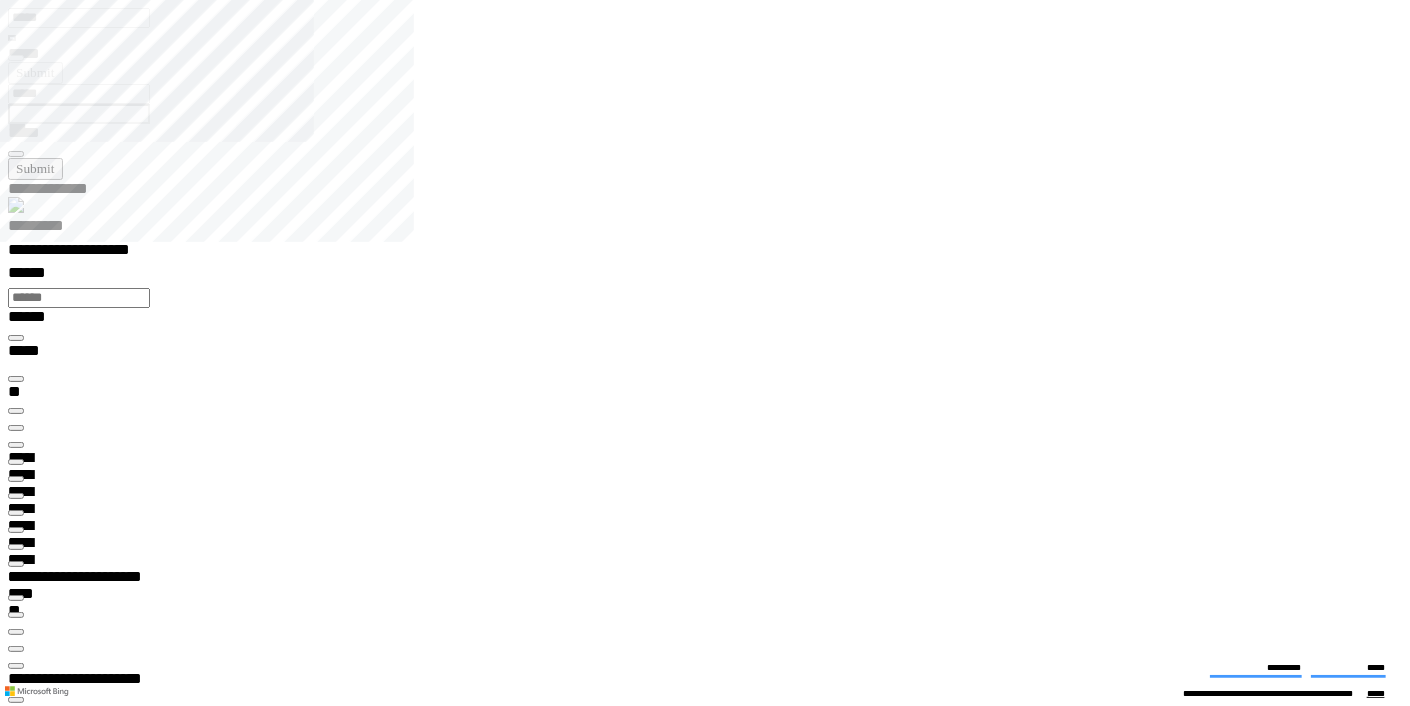 scroll, scrollTop: 333, scrollLeft: 0, axis: vertical 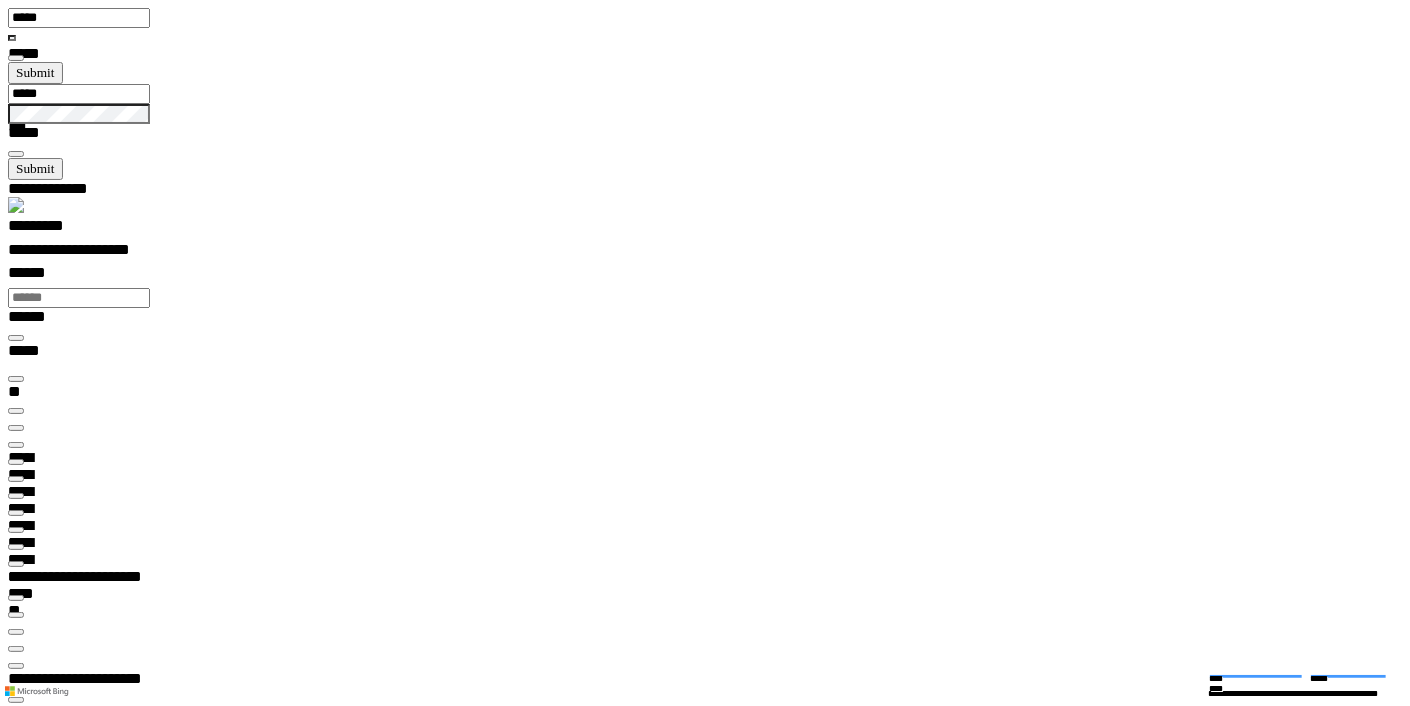 click at bounding box center (16, 23911) 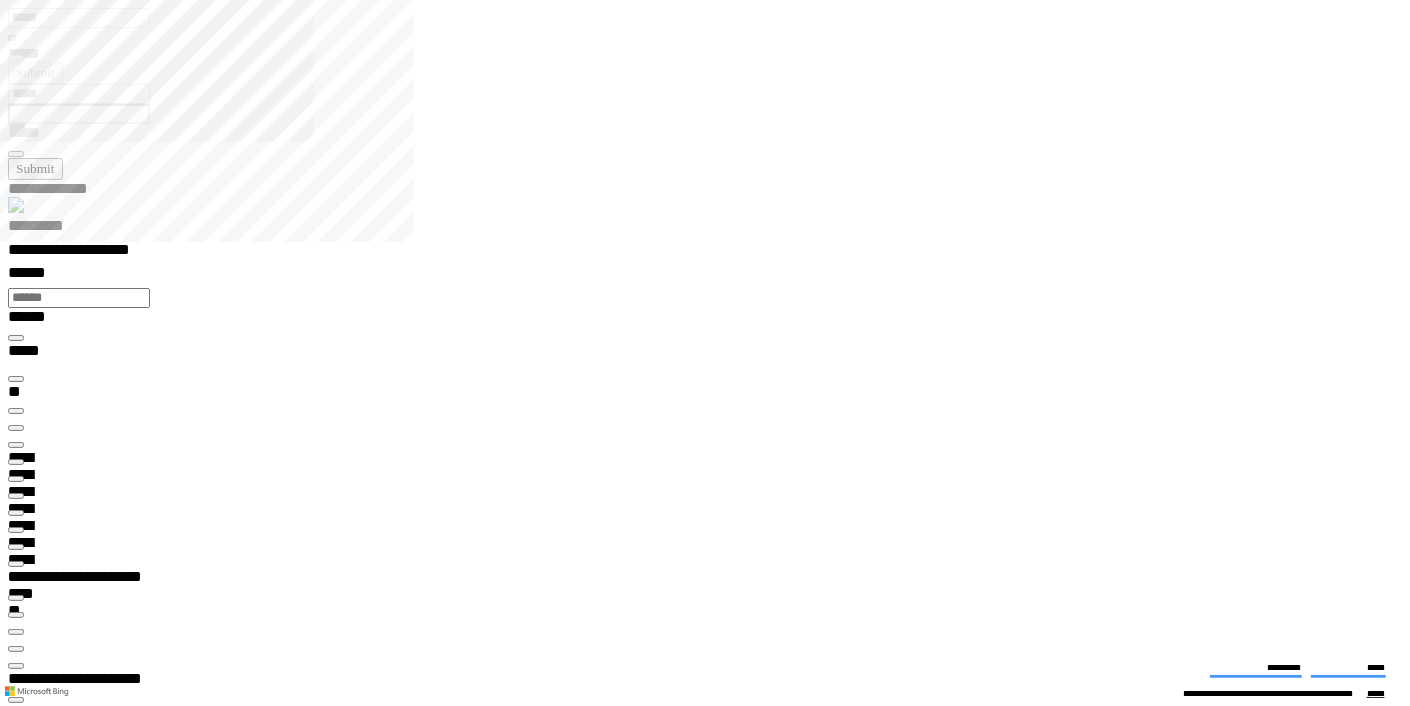 click on "**********" at bounding box center [108, 22066] 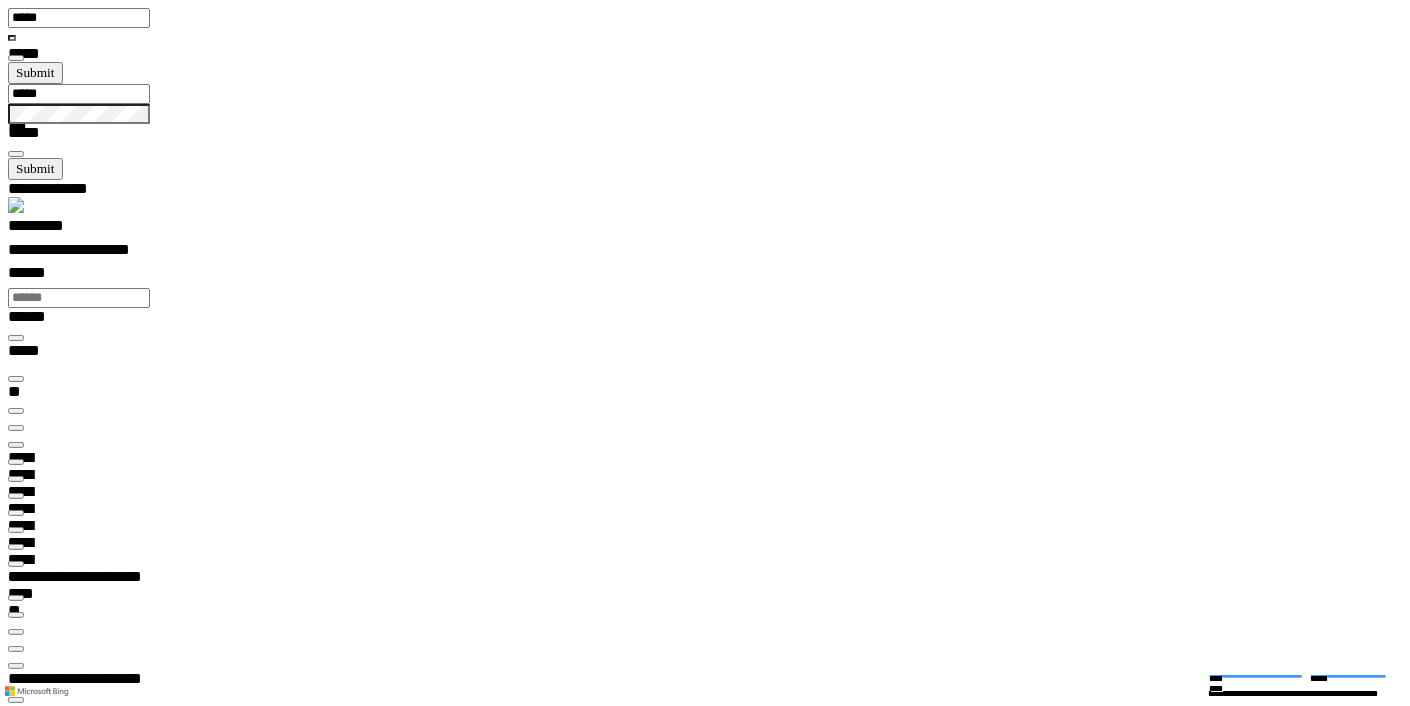 click at bounding box center (16, 23945) 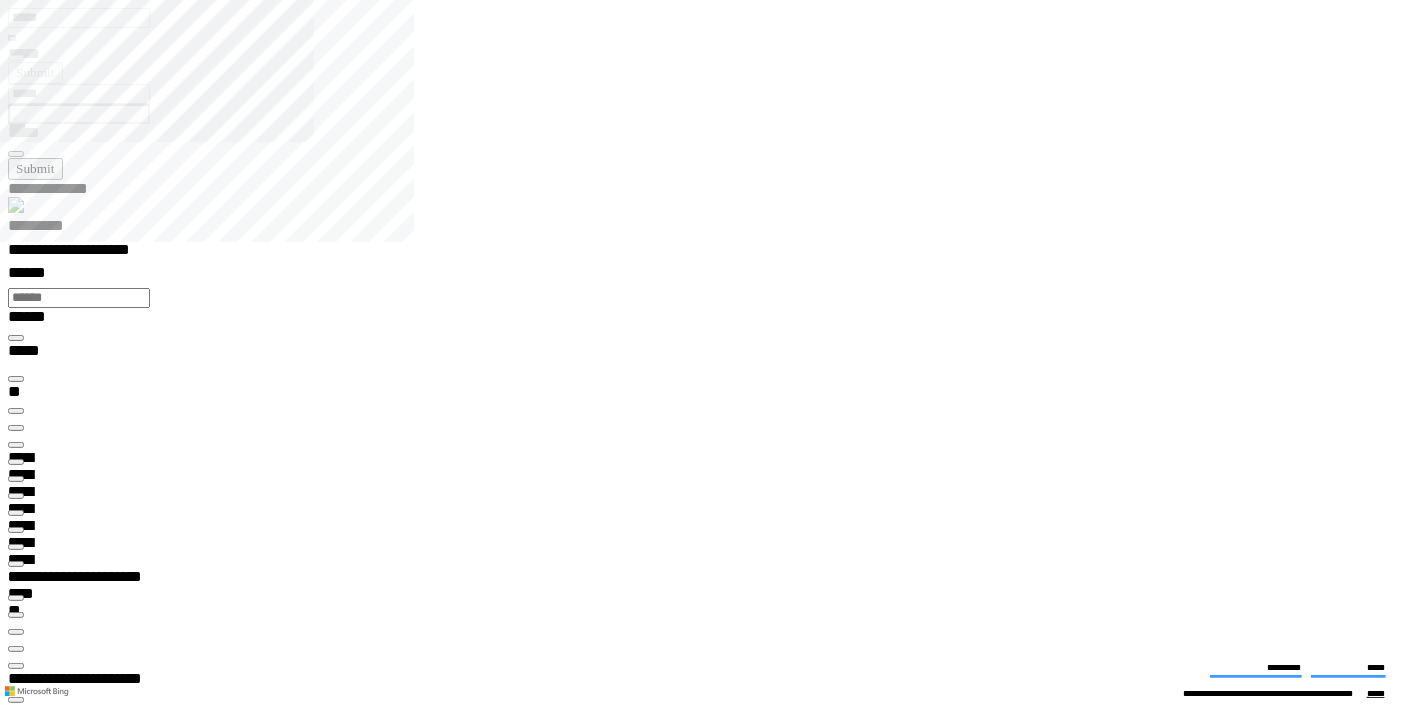 click at bounding box center (16, 19714) 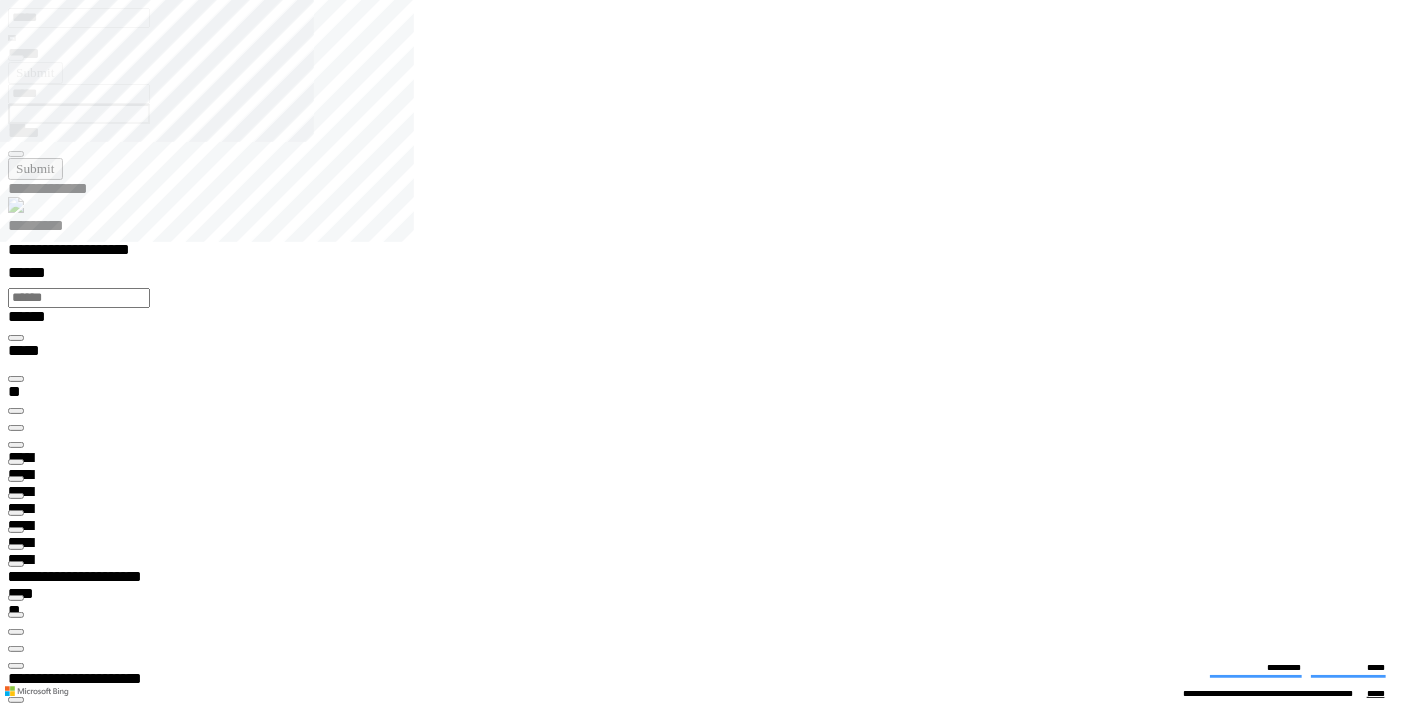 click at bounding box center (16, 15997) 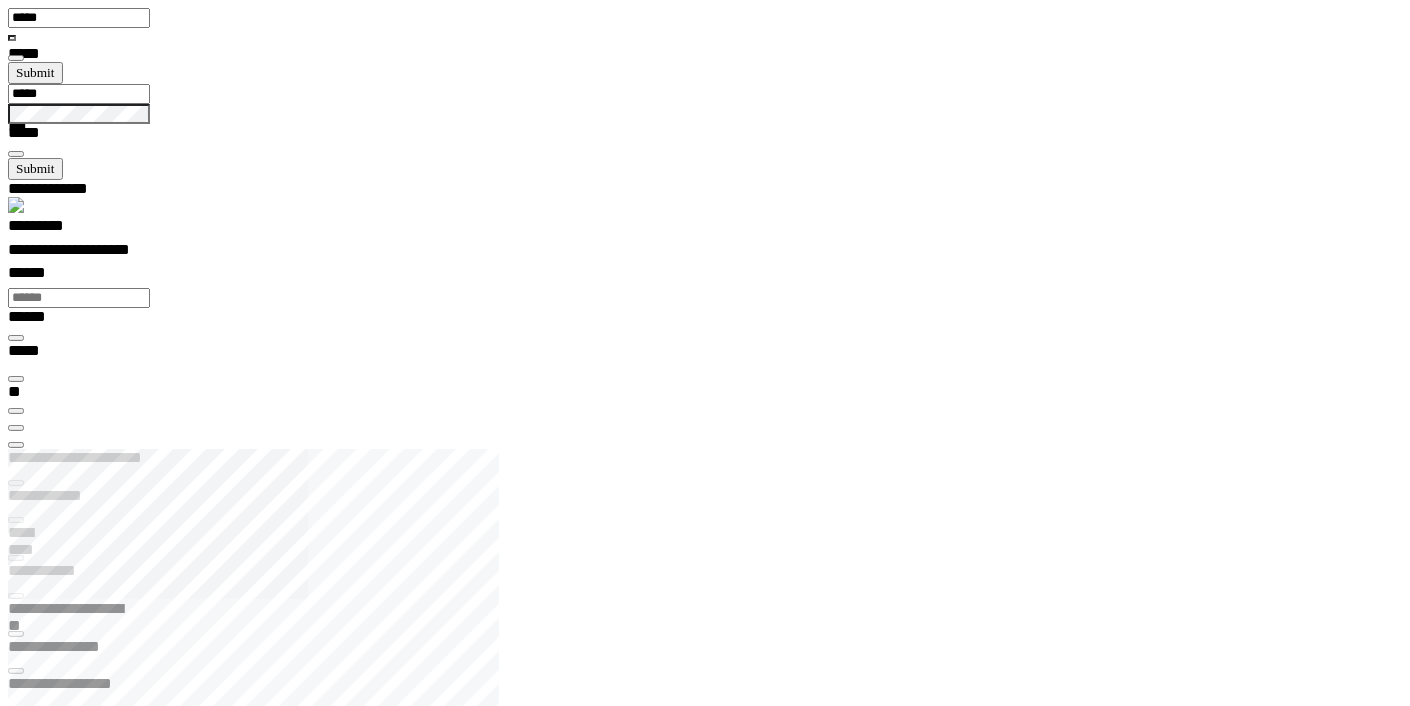 scroll, scrollTop: 99969, scrollLeft: 99881, axis: both 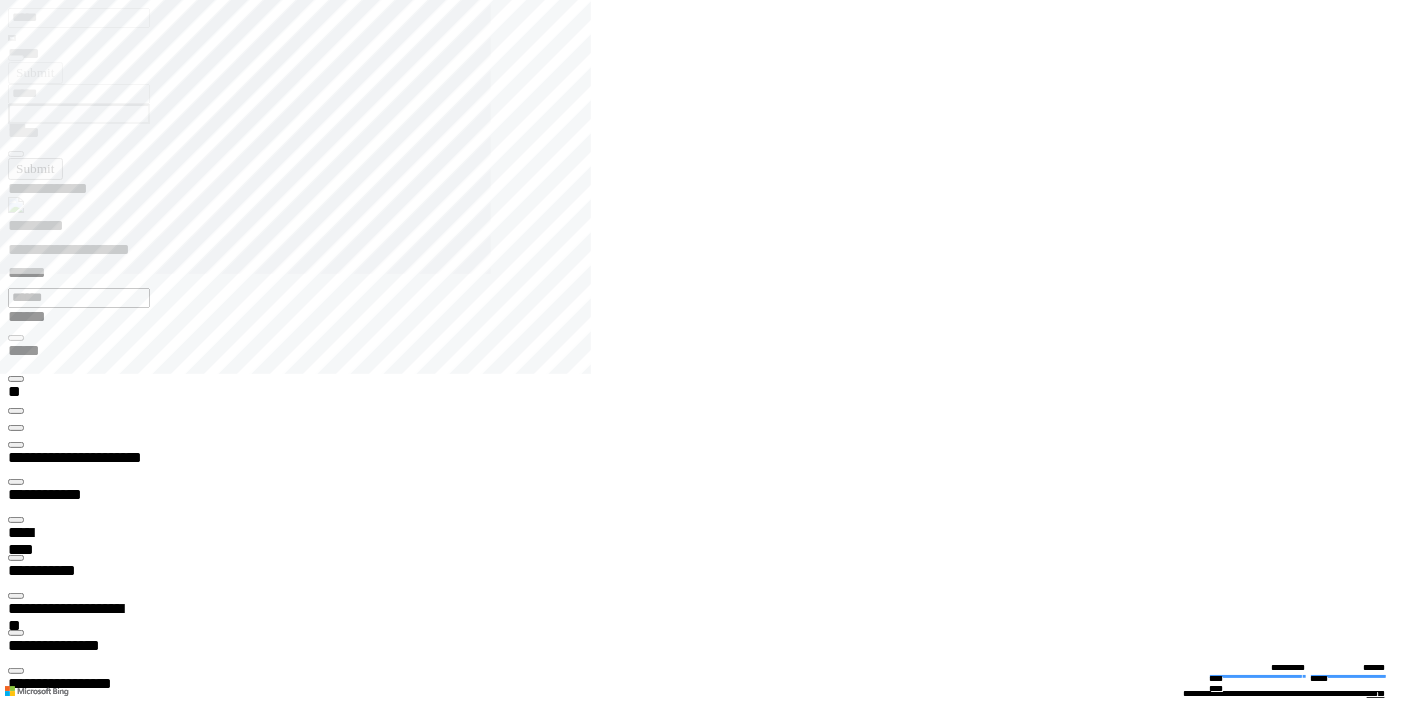 click at bounding box center (16, 633) 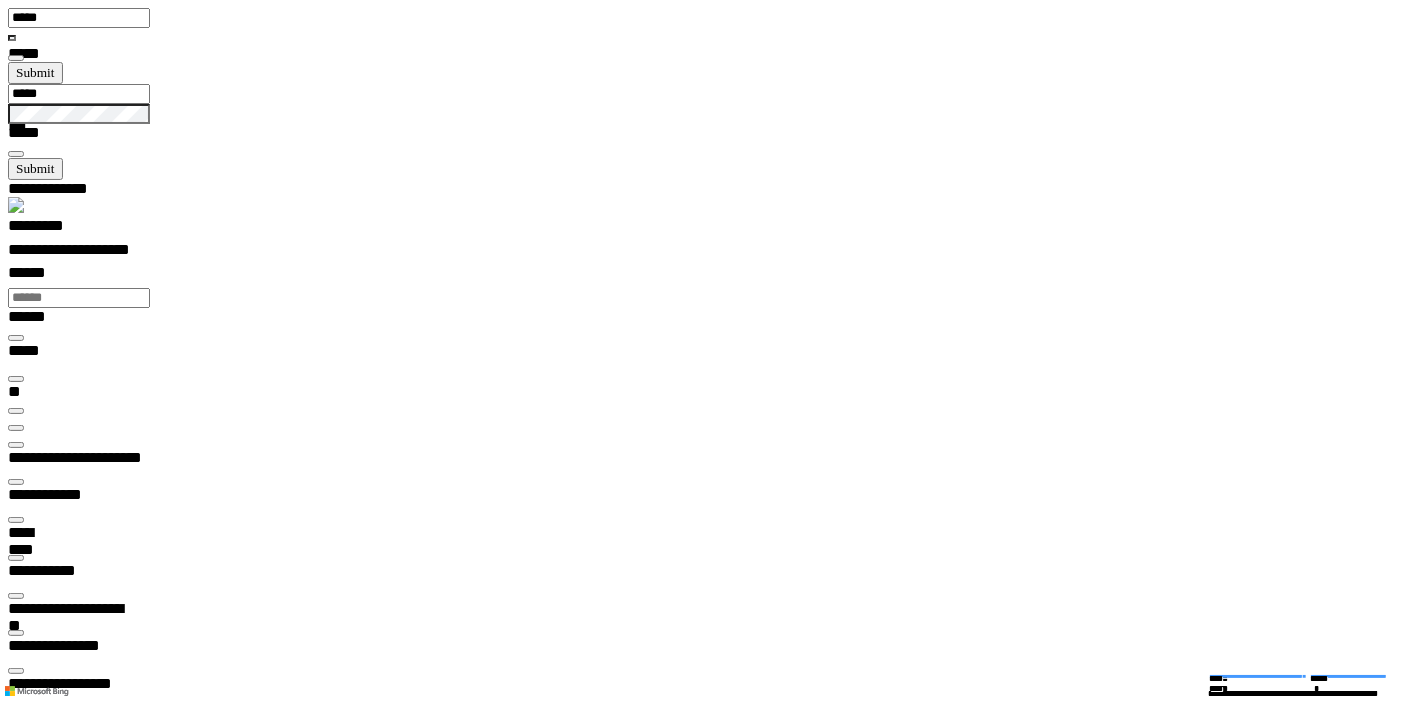 scroll, scrollTop: 99970, scrollLeft: 99854, axis: both 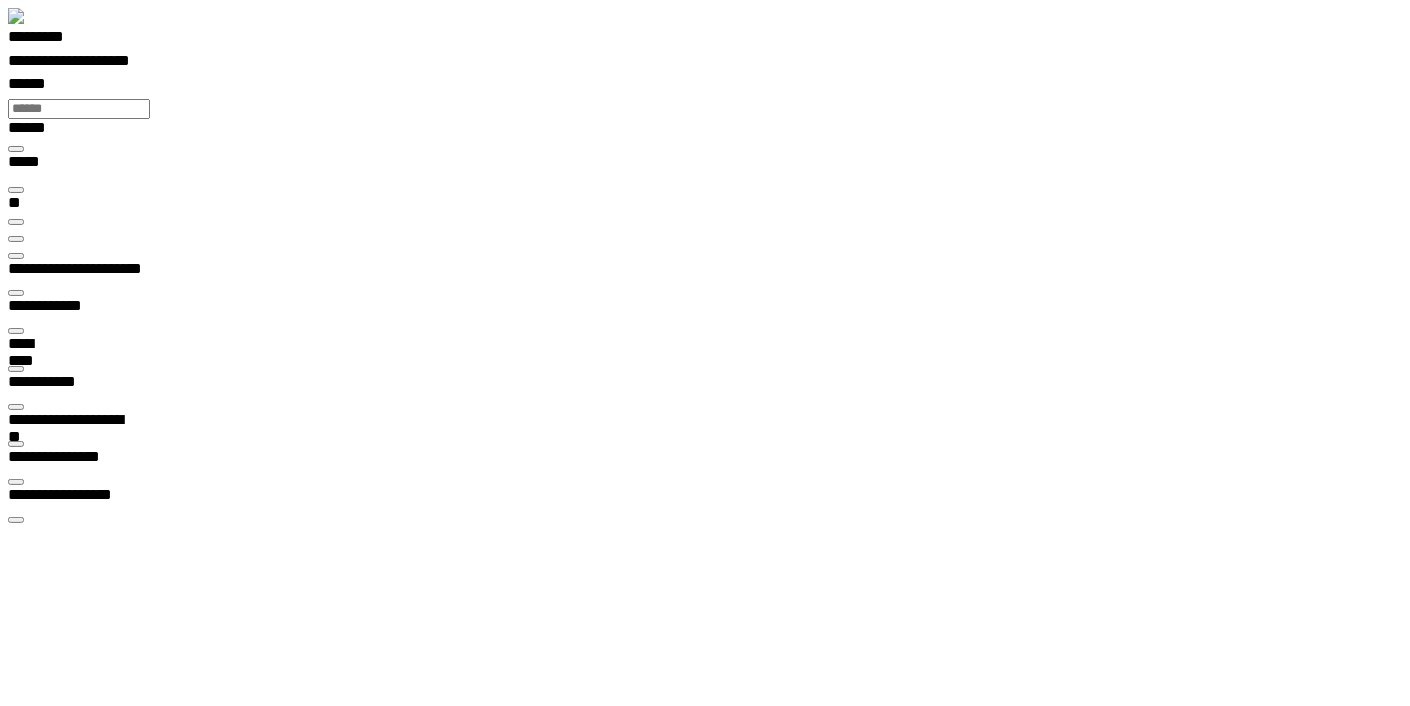 click at bounding box center [33, 5957] 